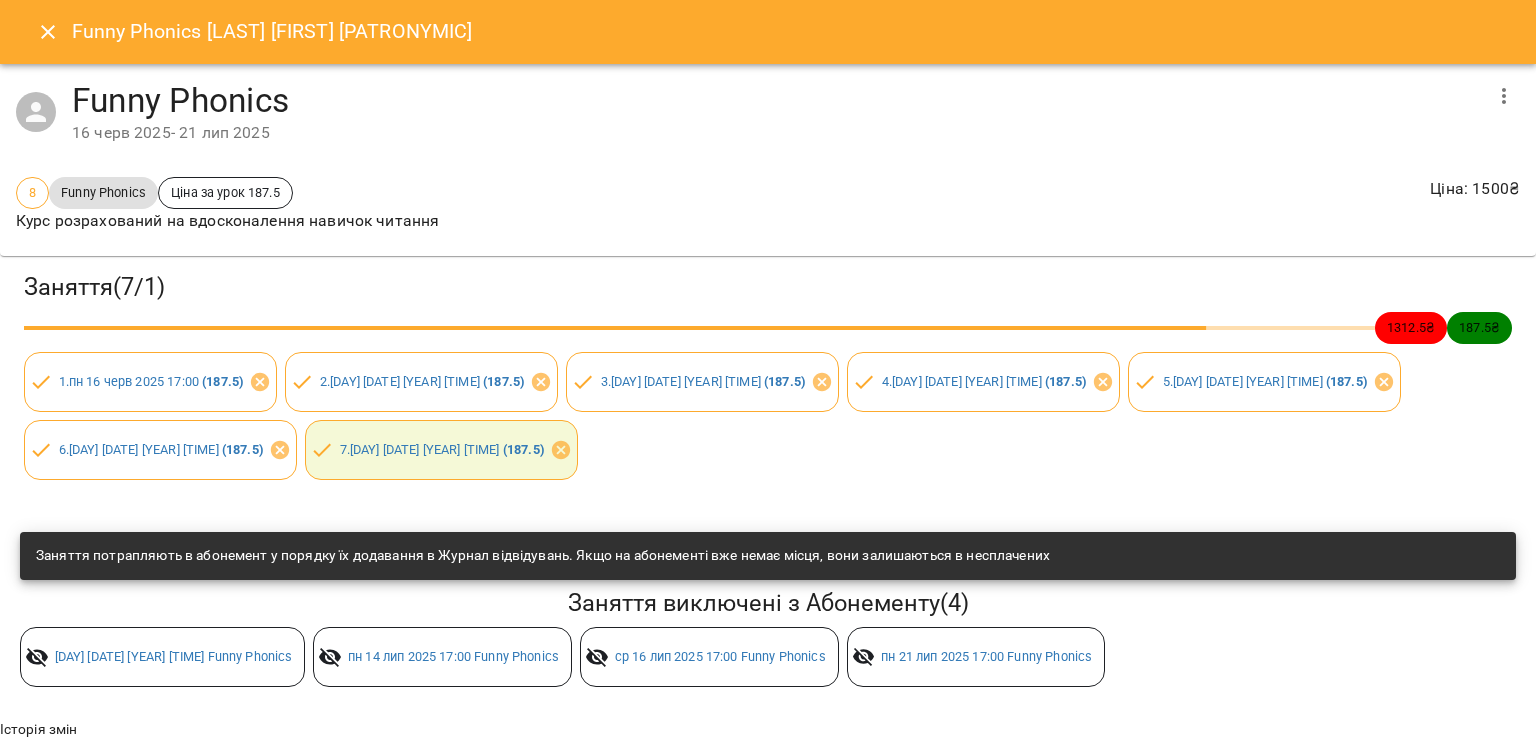 scroll, scrollTop: 0, scrollLeft: 0, axis: both 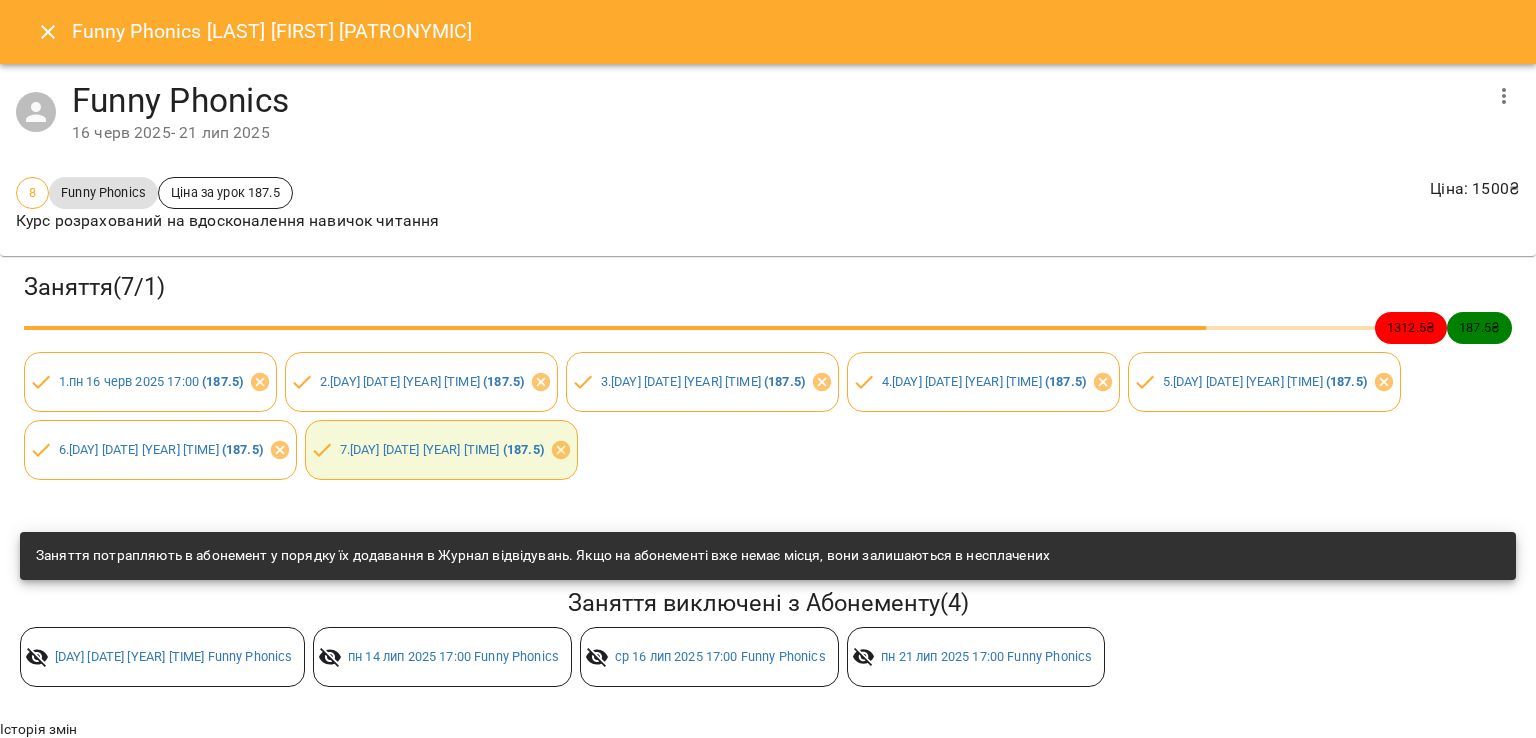 click 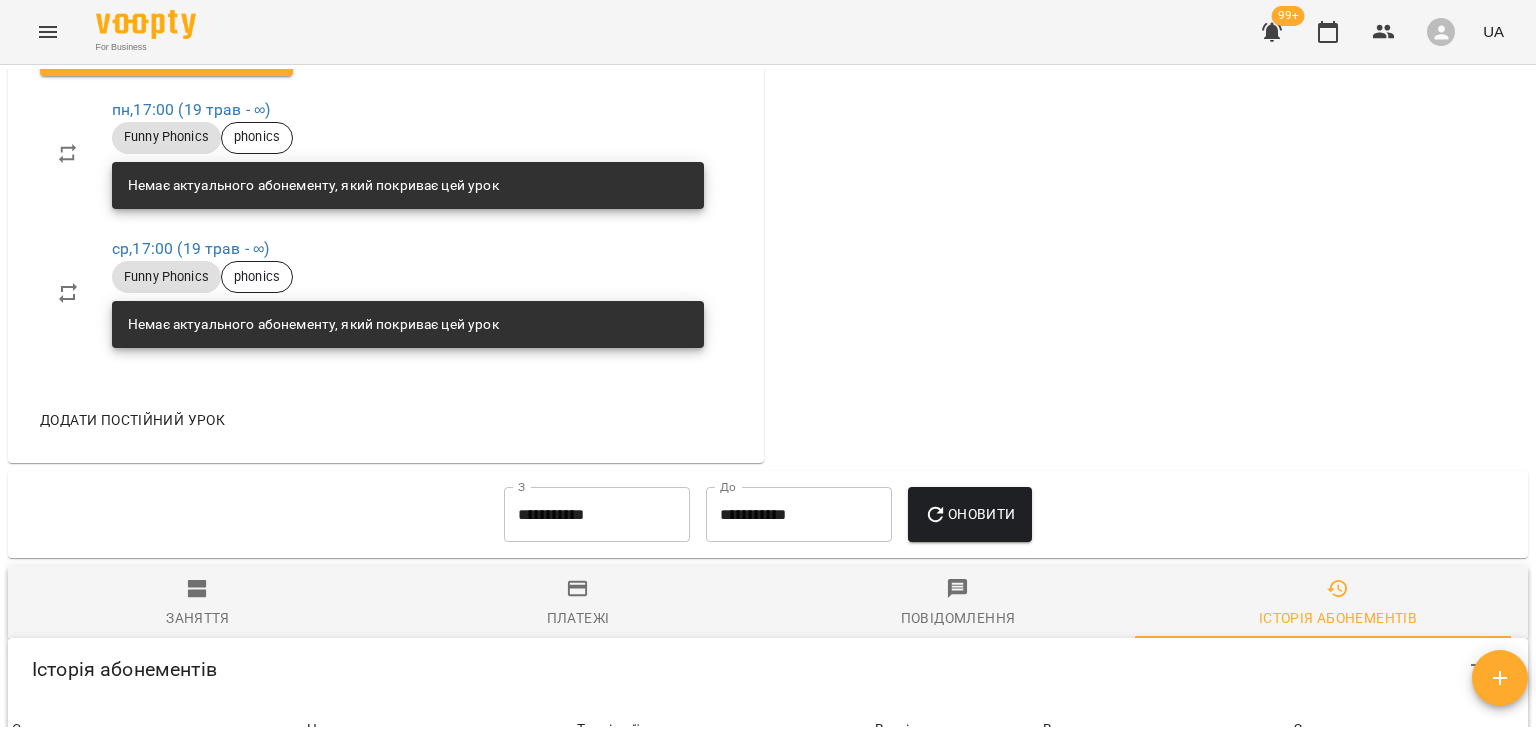scroll, scrollTop: 824, scrollLeft: 0, axis: vertical 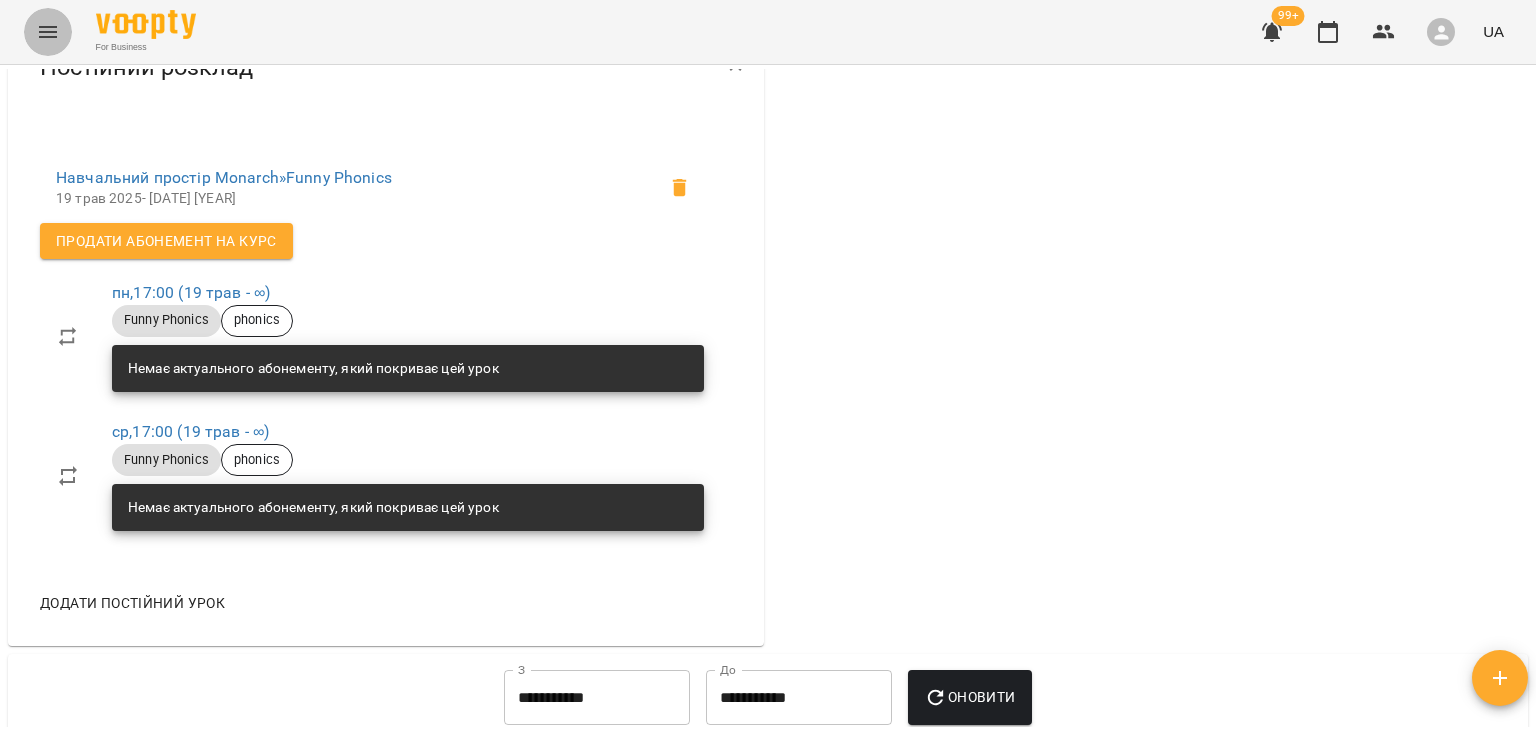 click 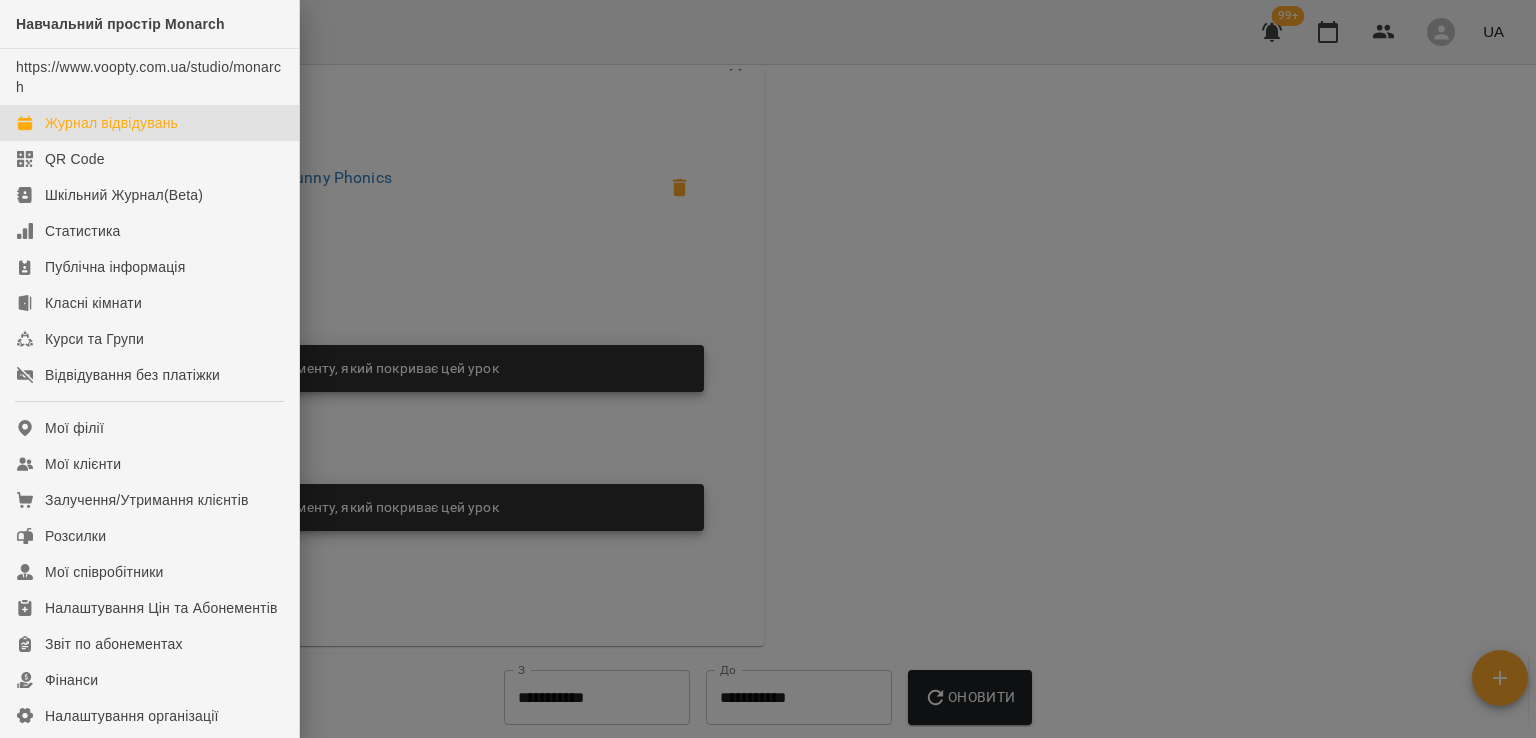 click on "Журнал відвідувань" at bounding box center [111, 123] 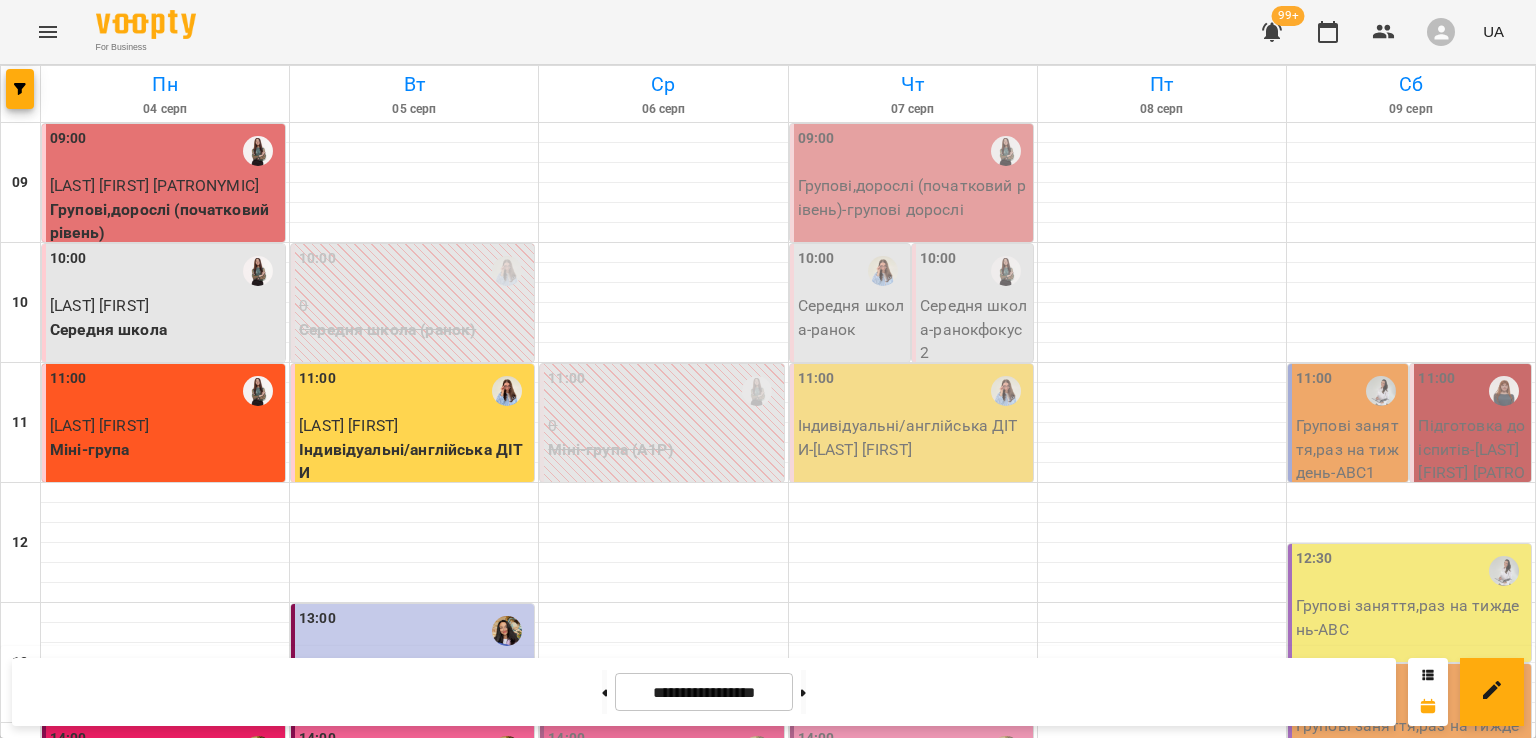 click 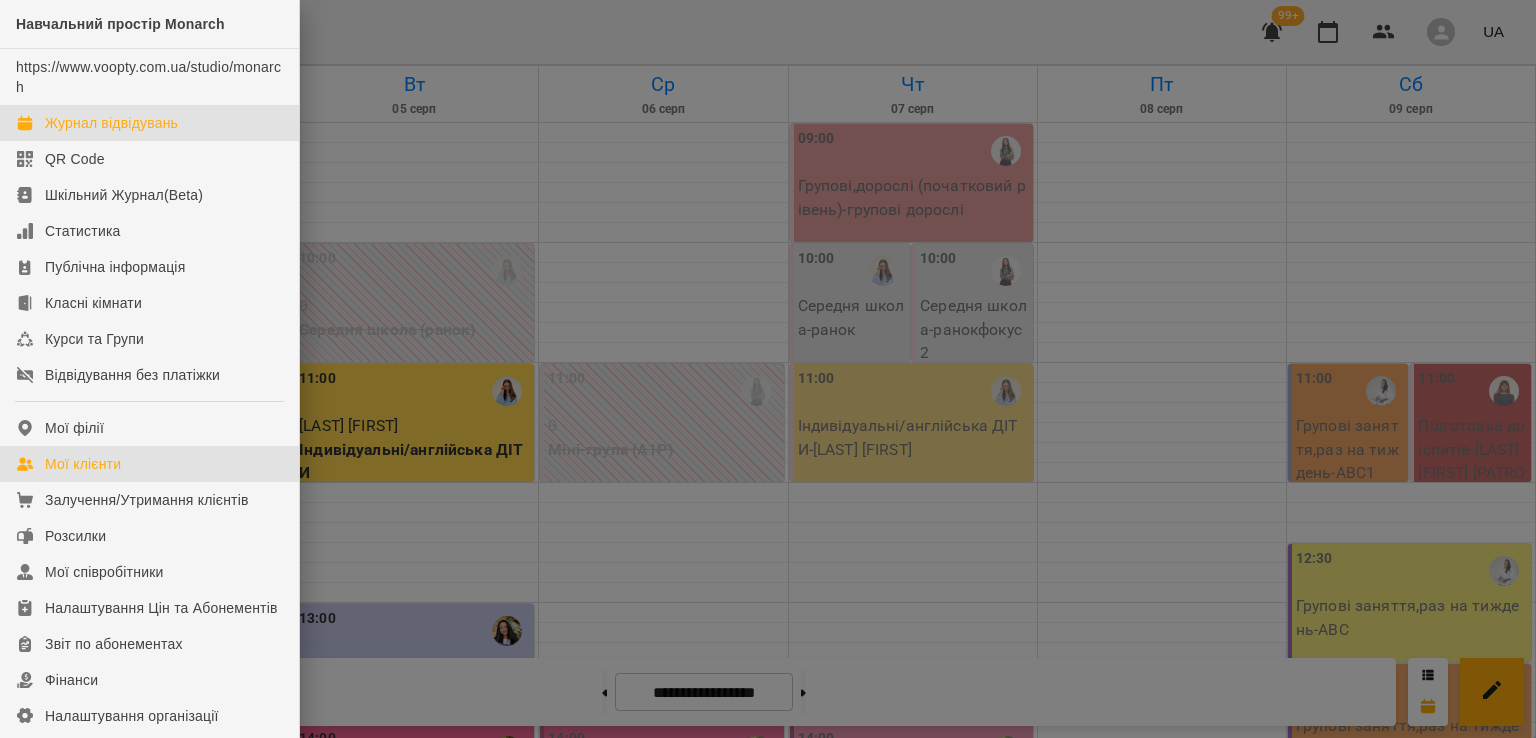 click on "Мої клієнти" at bounding box center [83, 464] 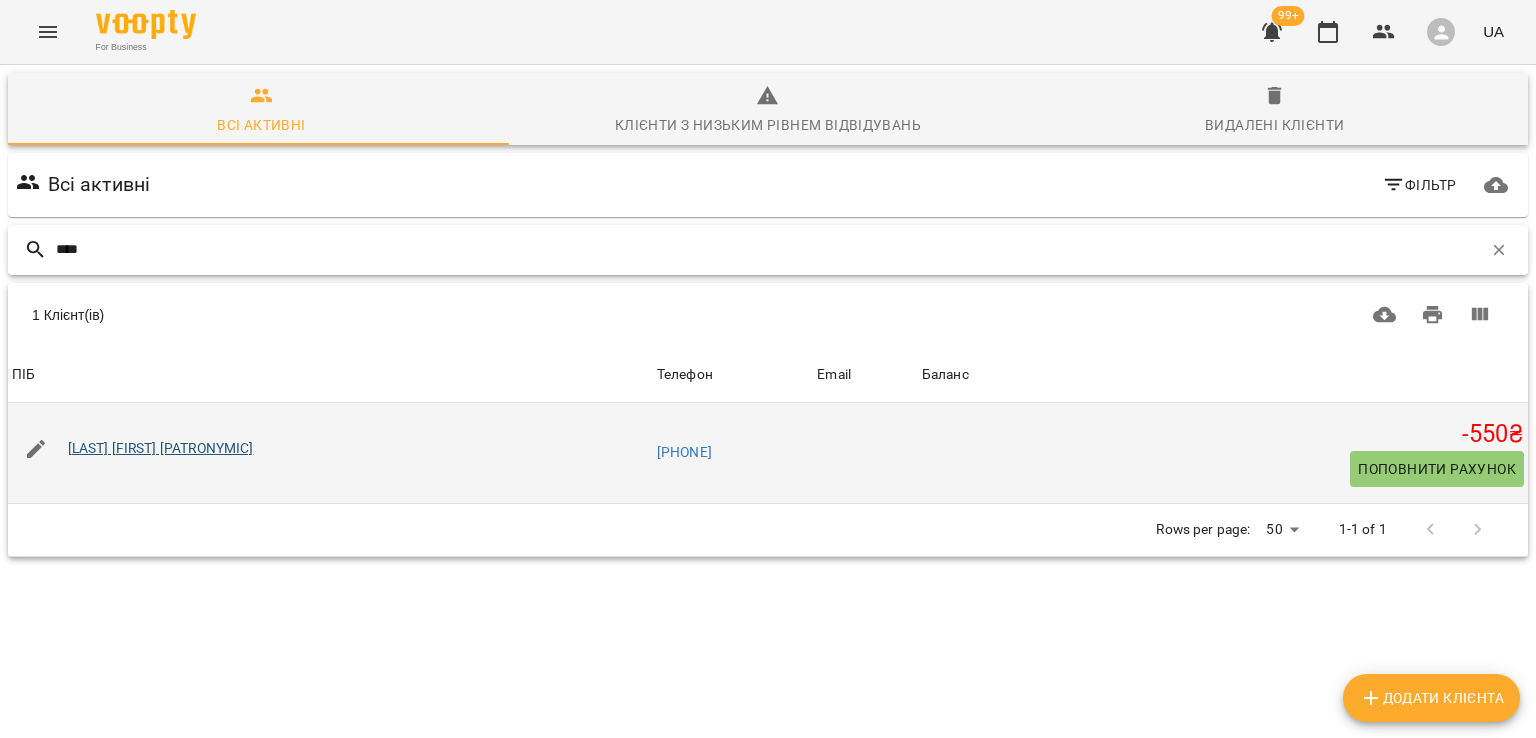 type on "****" 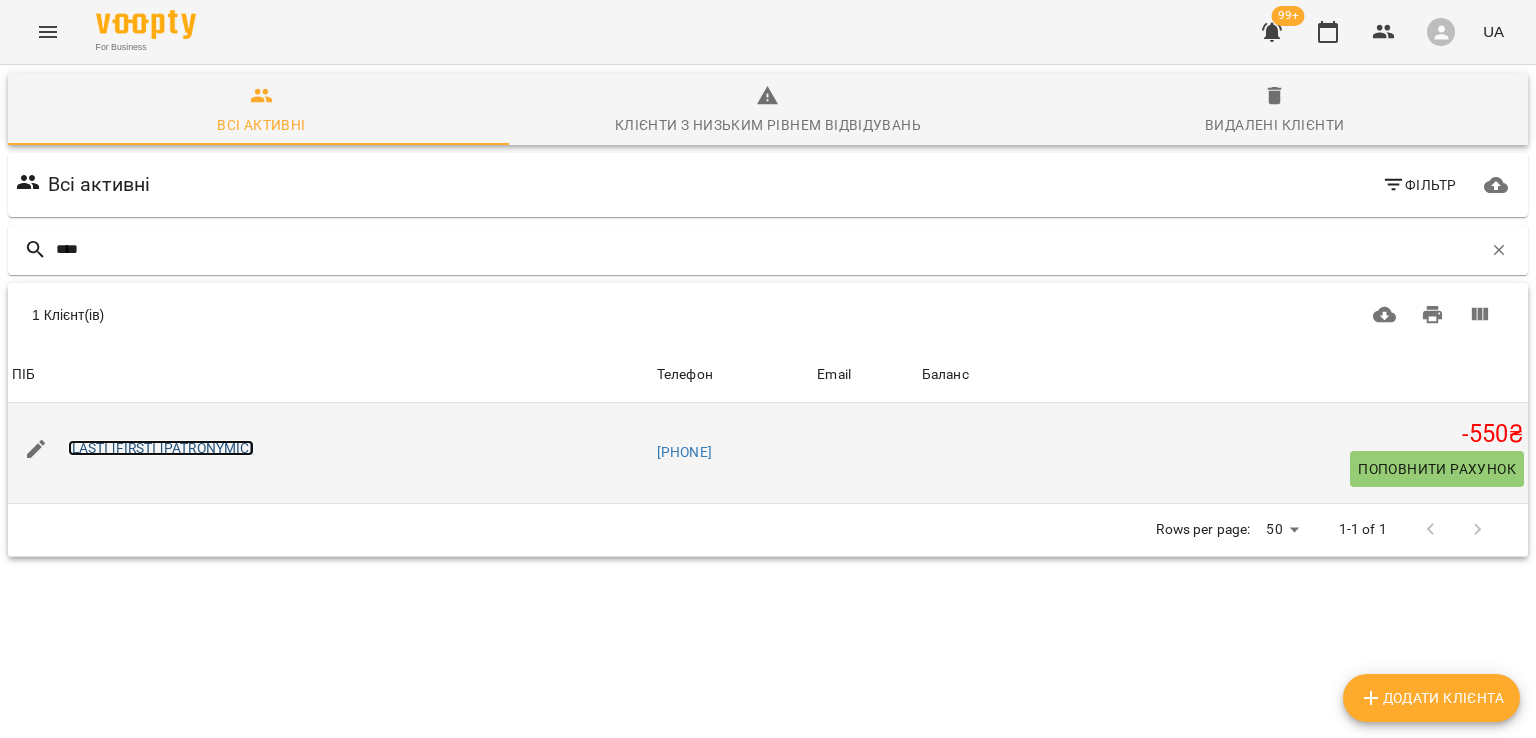 click on "[LAST] [FIRST] [PATRONYMIC]" at bounding box center (161, 448) 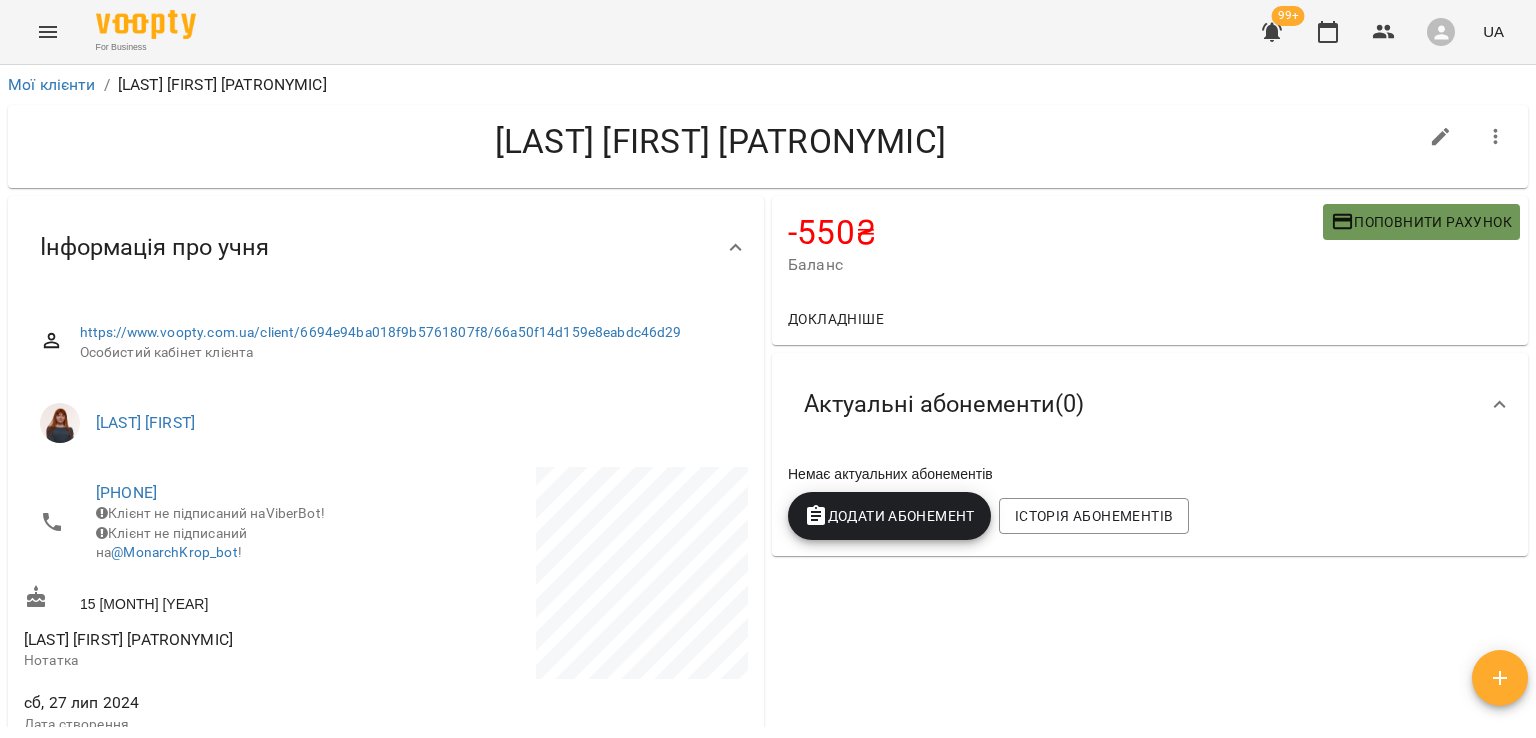 click on "Поповнити рахунок" at bounding box center (1421, 222) 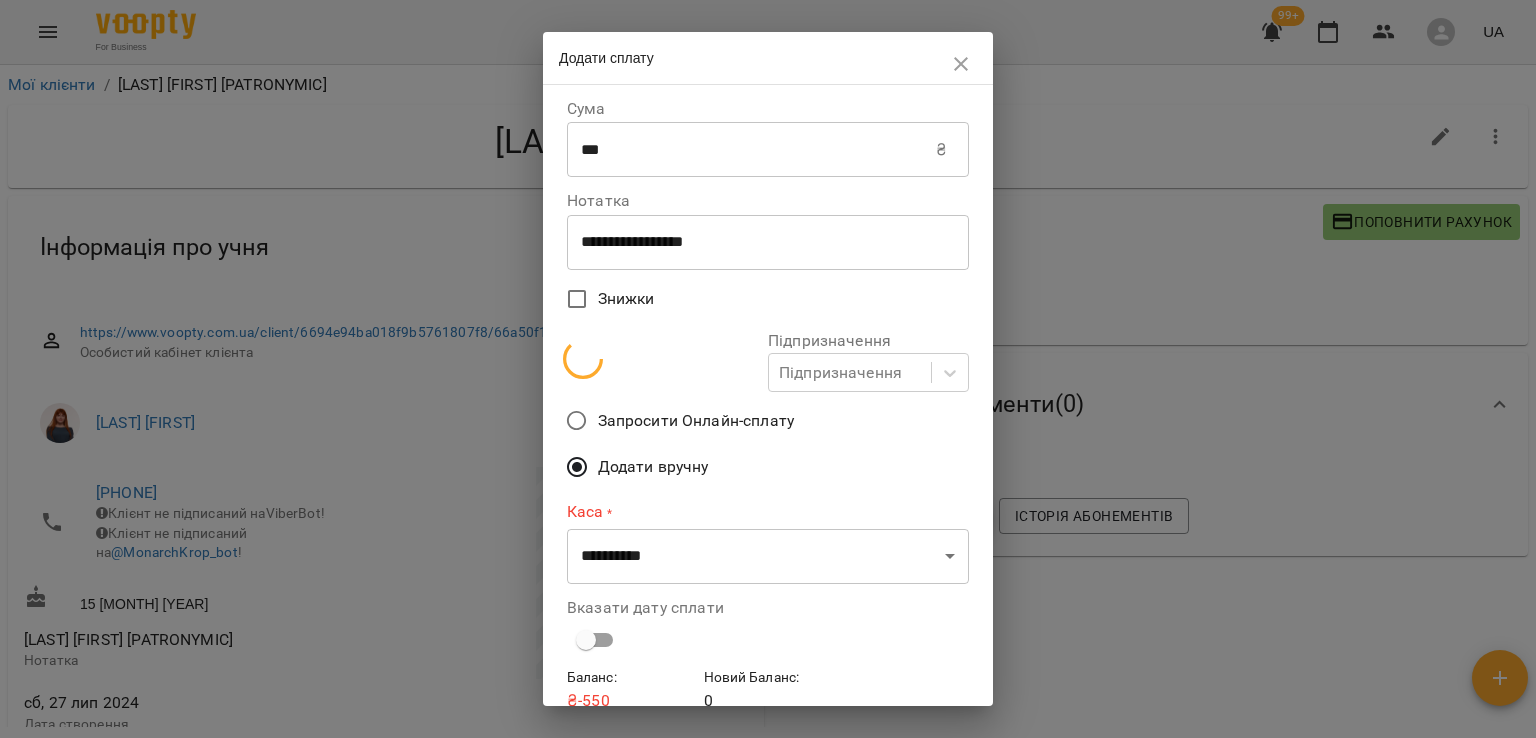 click on "***" at bounding box center (751, 150) 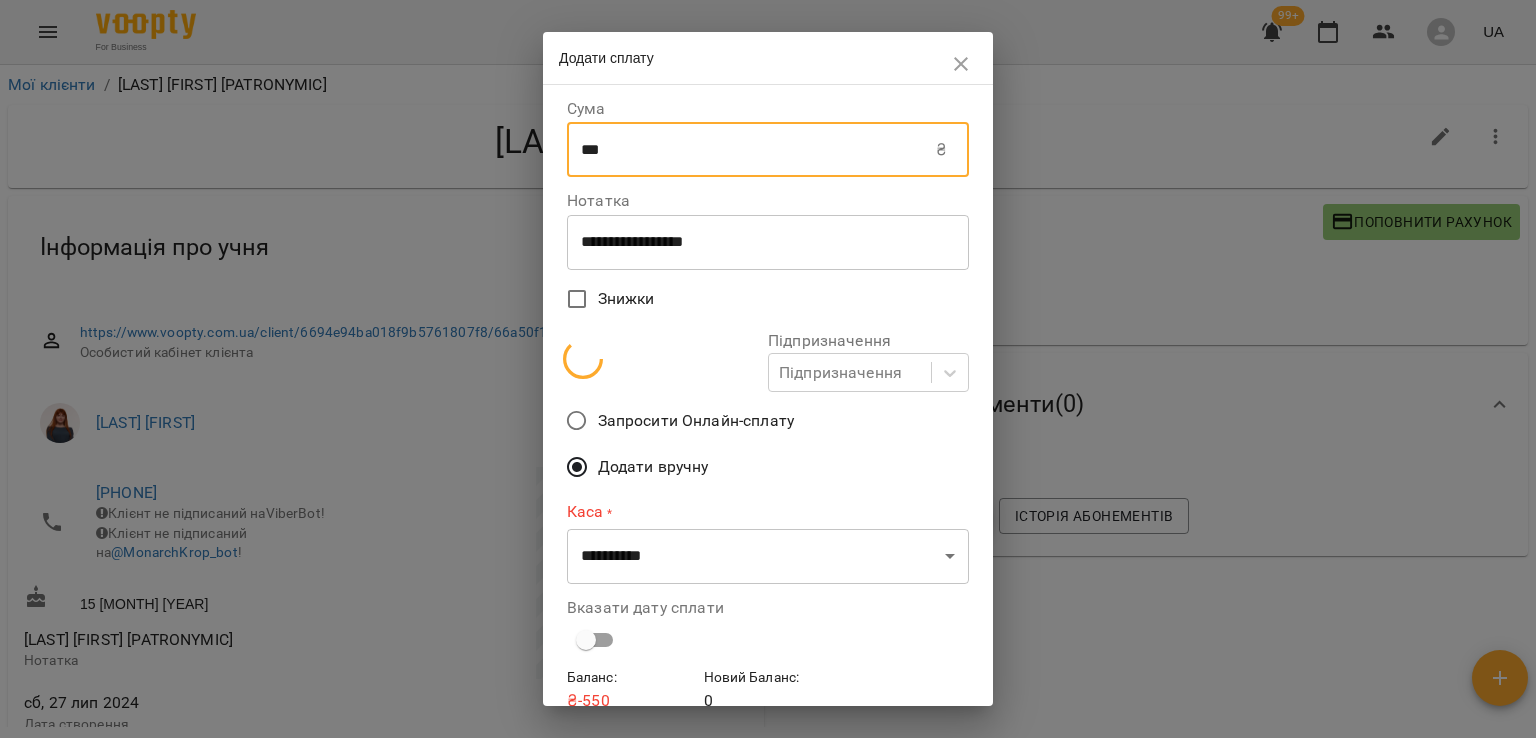 click on "***" at bounding box center (751, 150) 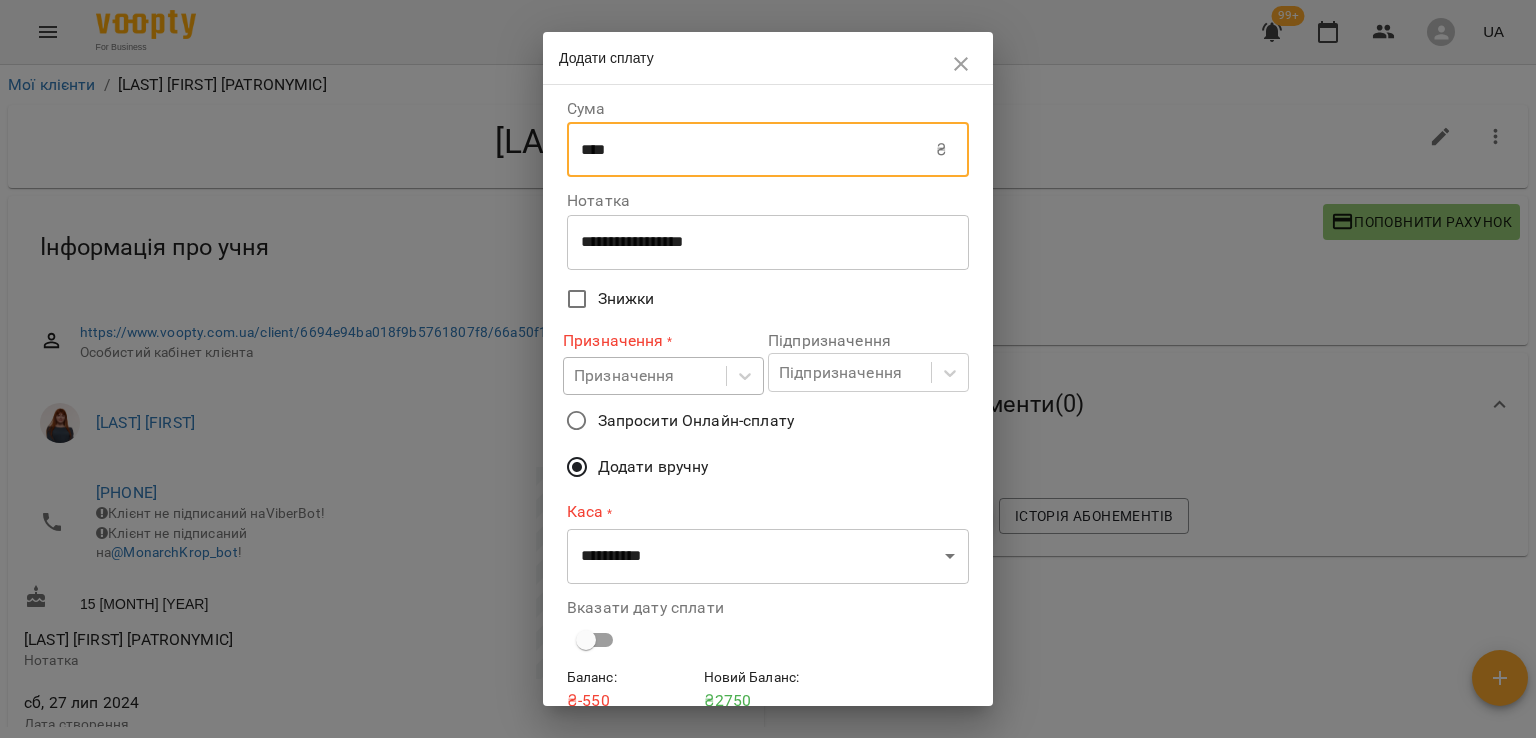 type on "****" 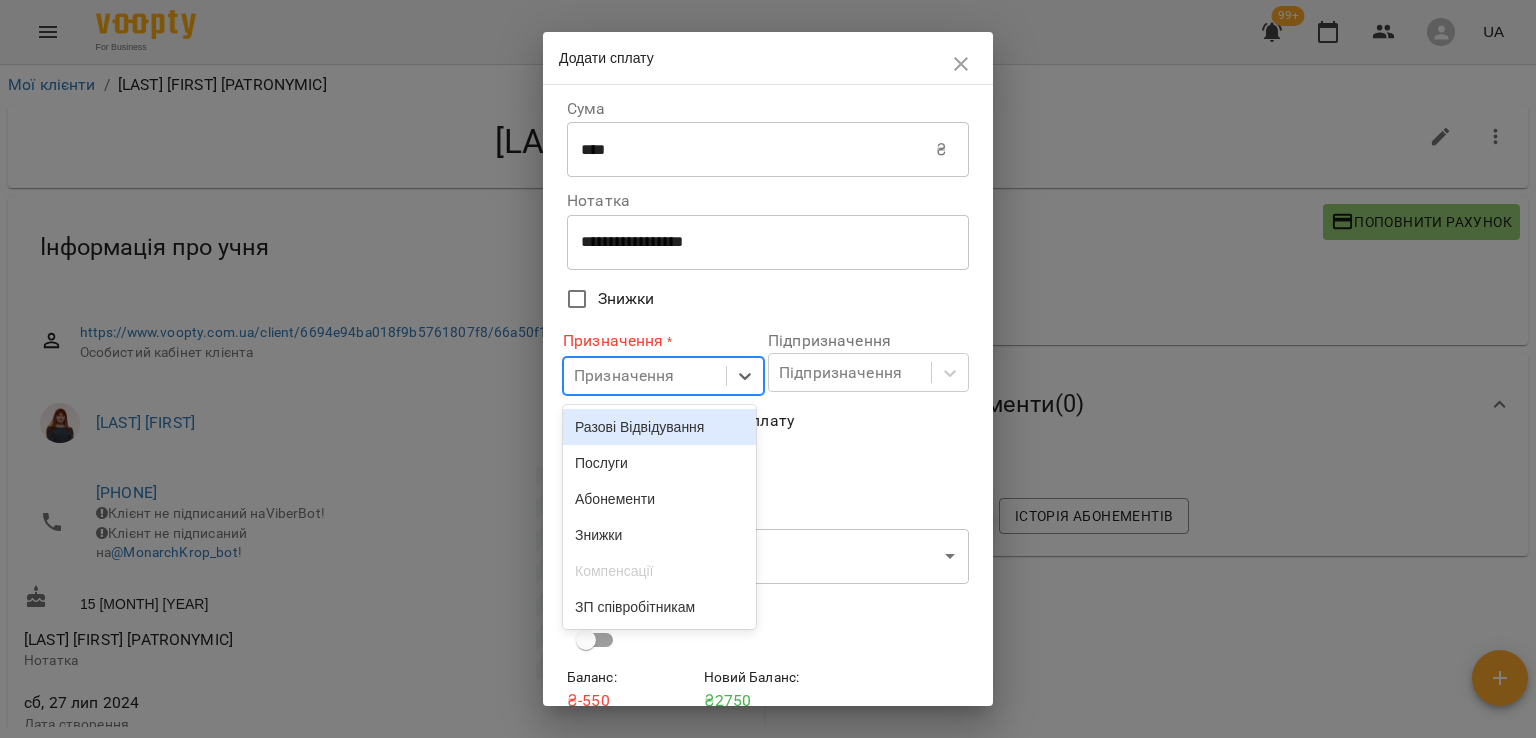 click on "Разові Відвідування" at bounding box center [659, 427] 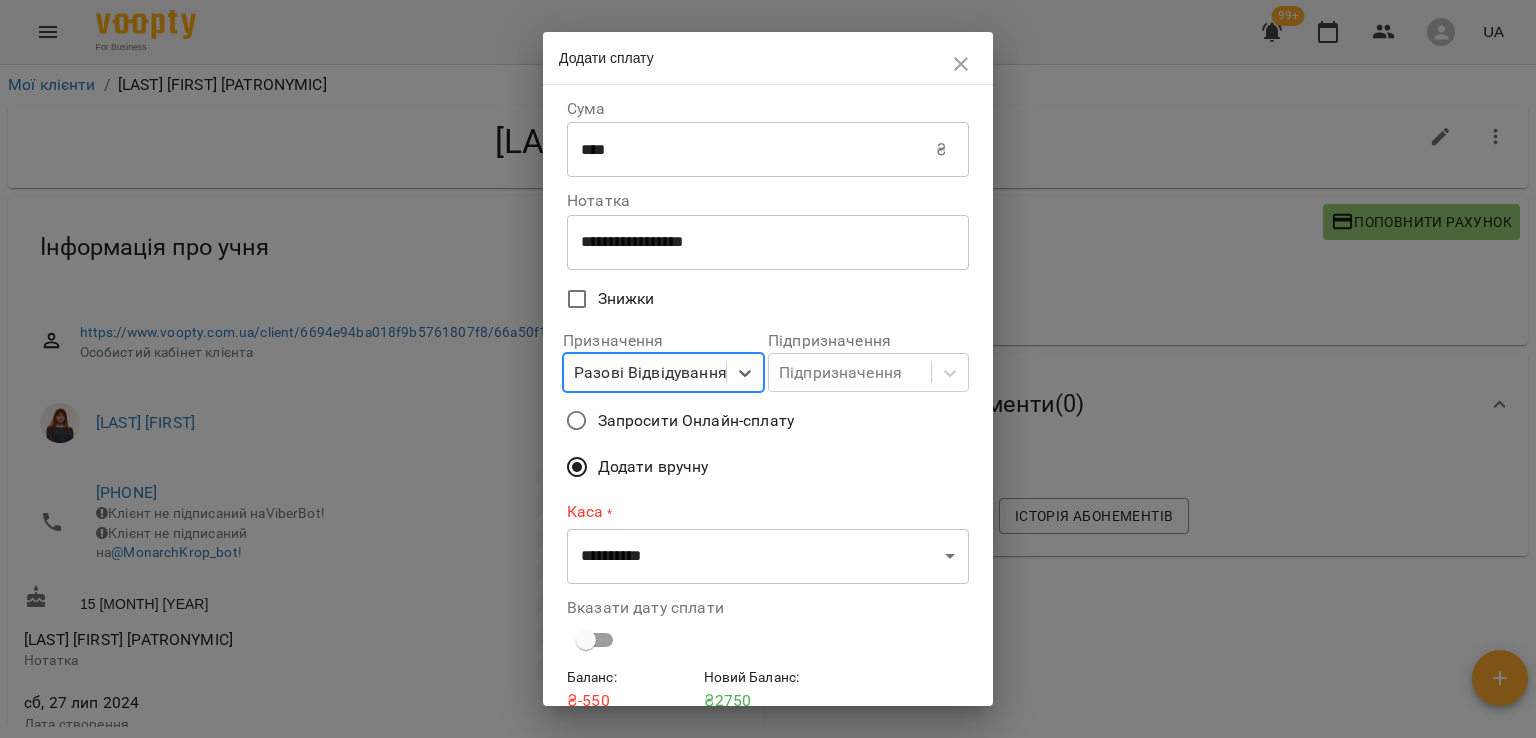 scroll, scrollTop: 92, scrollLeft: 0, axis: vertical 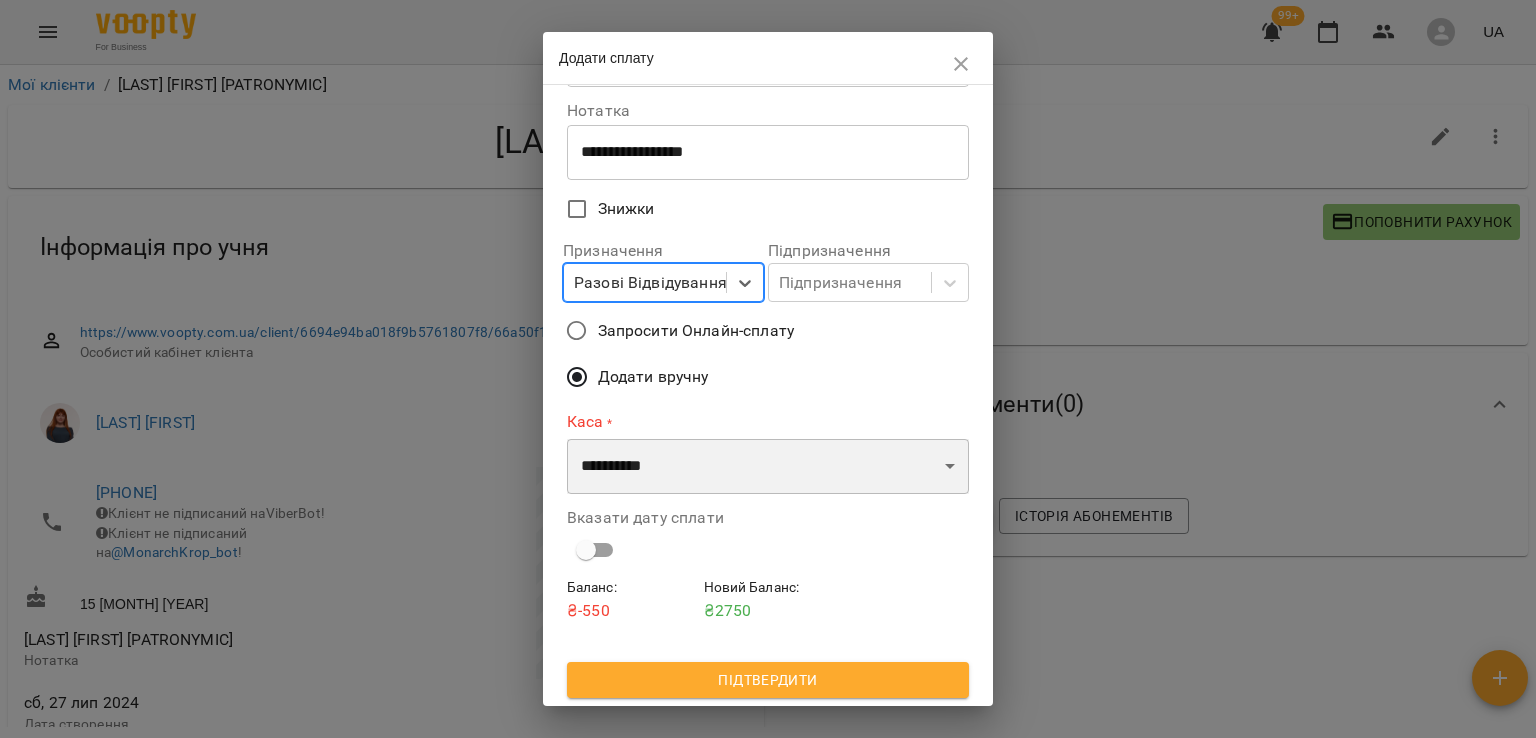 click on "**********" at bounding box center [768, 467] 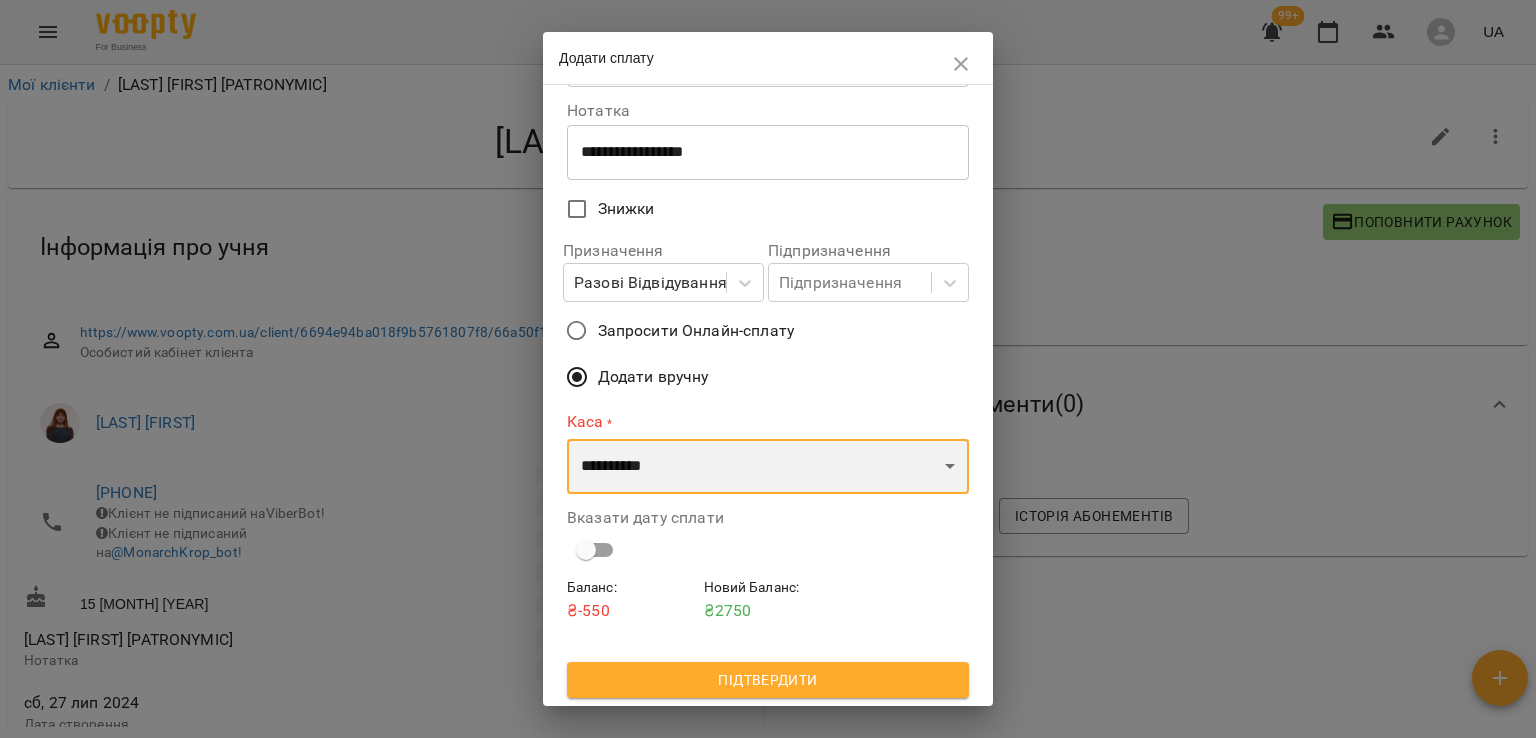 select on "****" 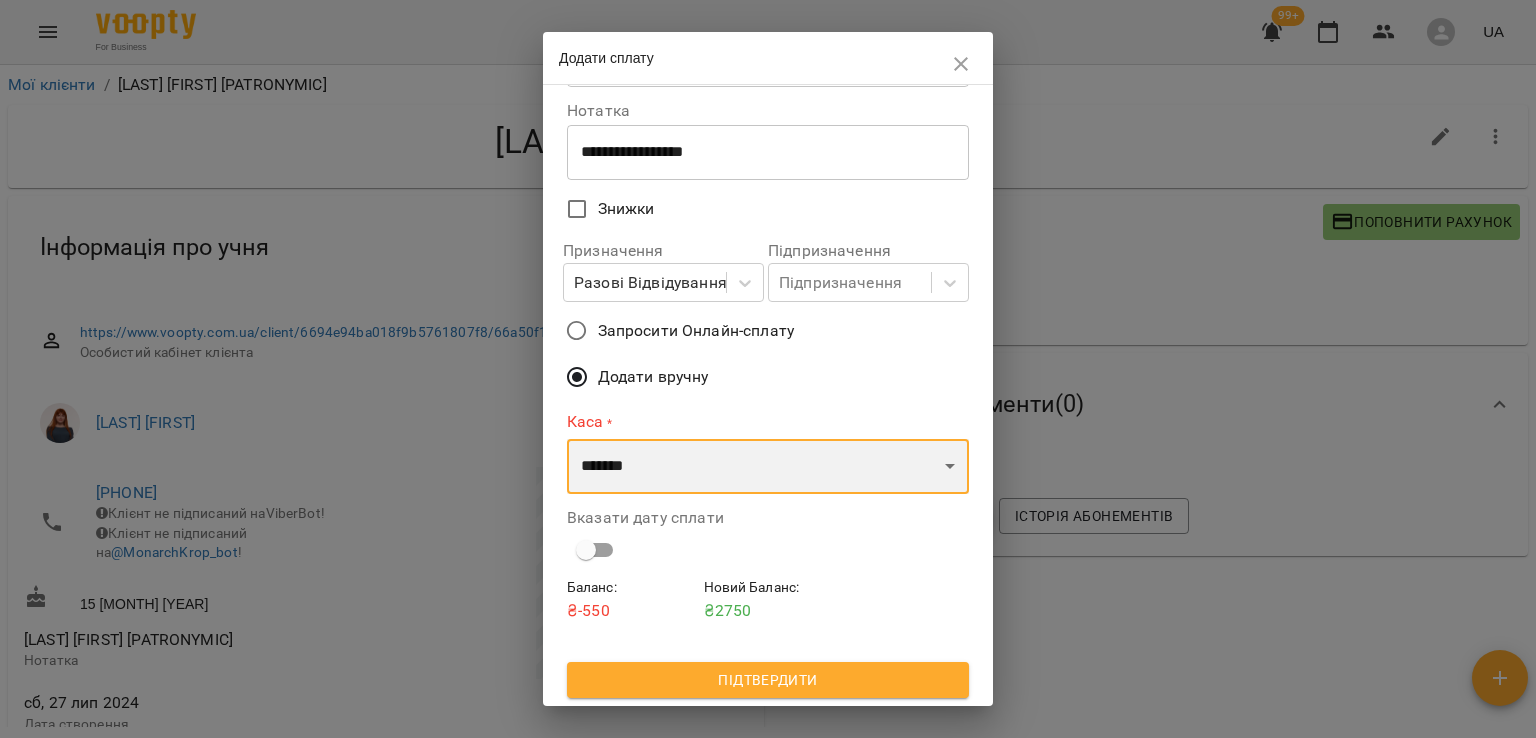 click on "**********" at bounding box center [768, 467] 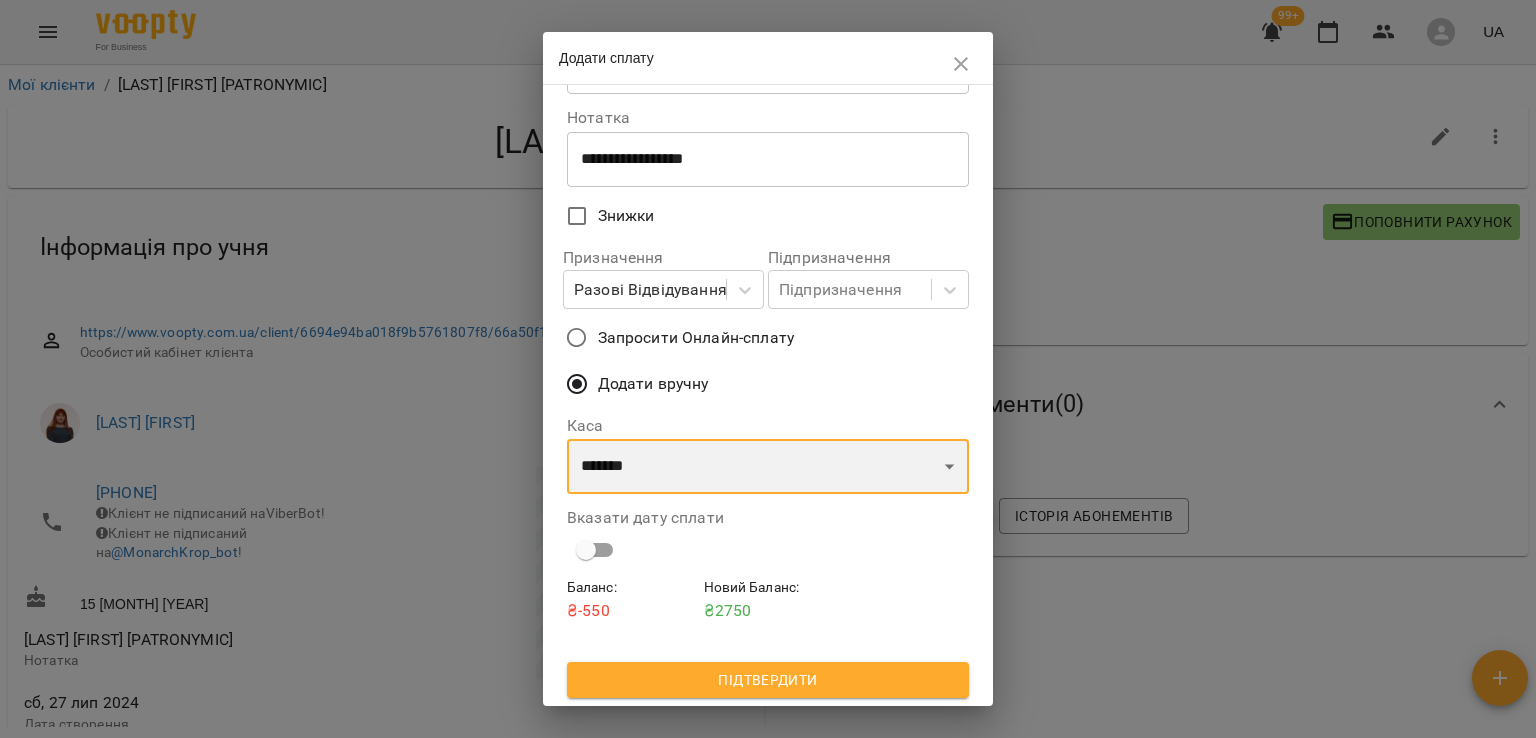 scroll, scrollTop: 86, scrollLeft: 0, axis: vertical 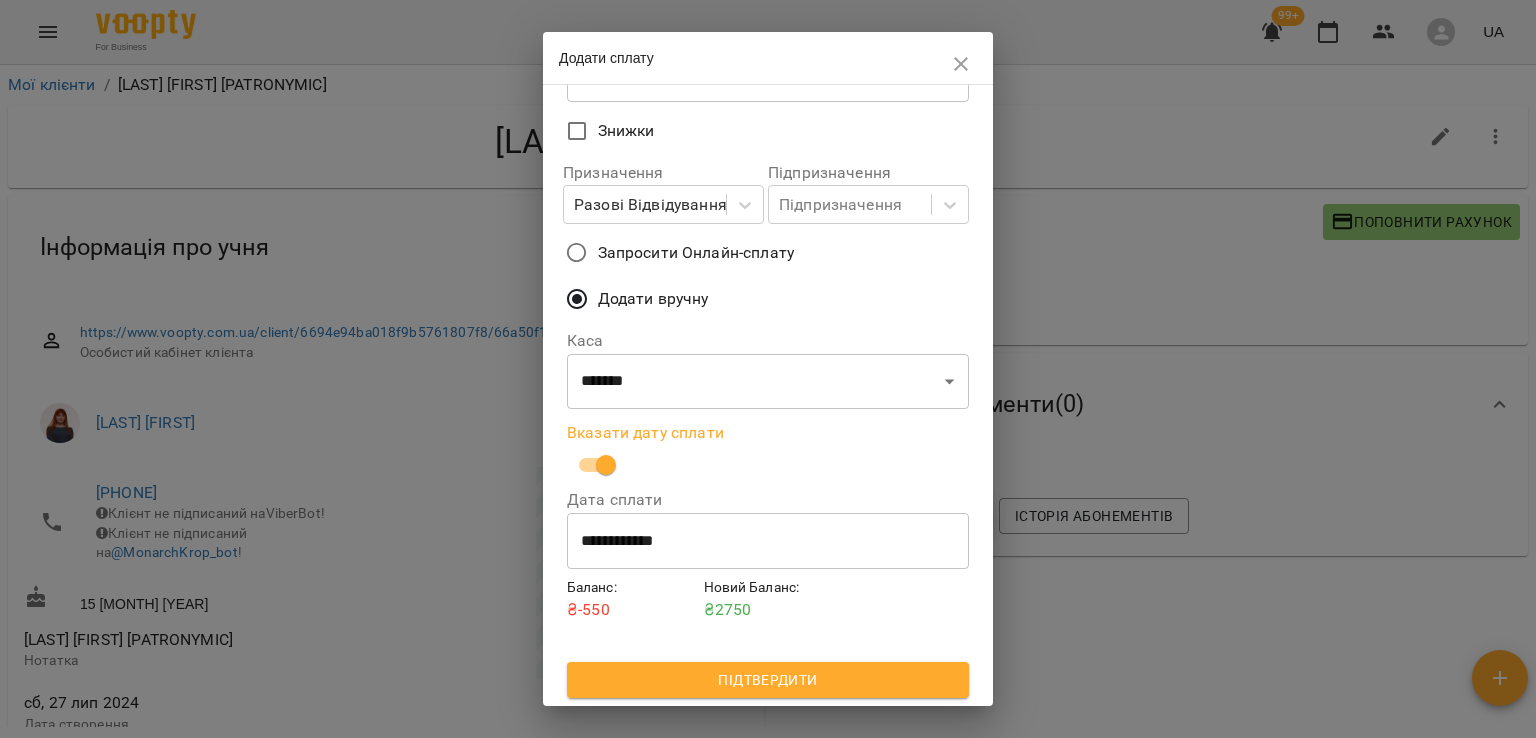 click on "Підтвердити" at bounding box center [768, 680] 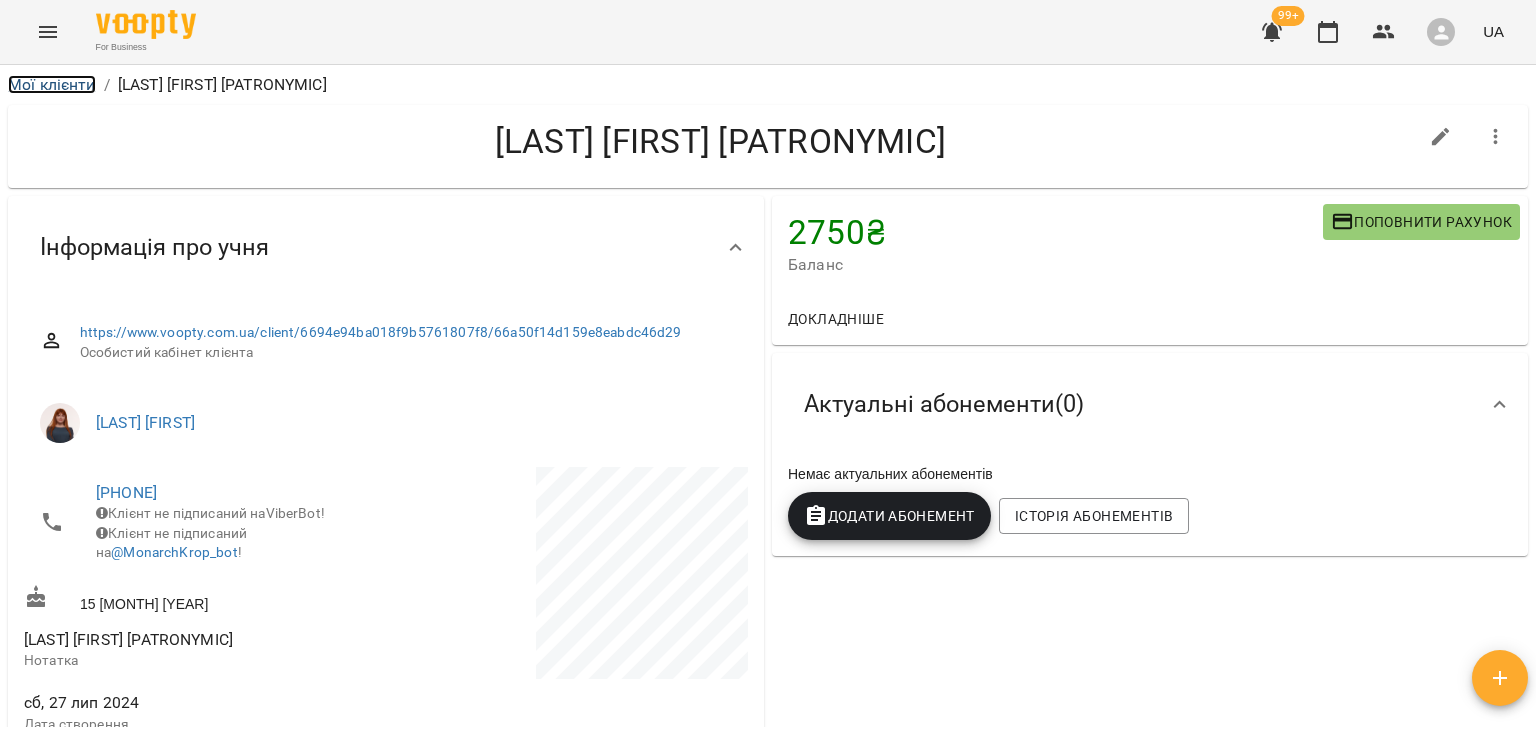click on "Мої клієнти" at bounding box center (52, 84) 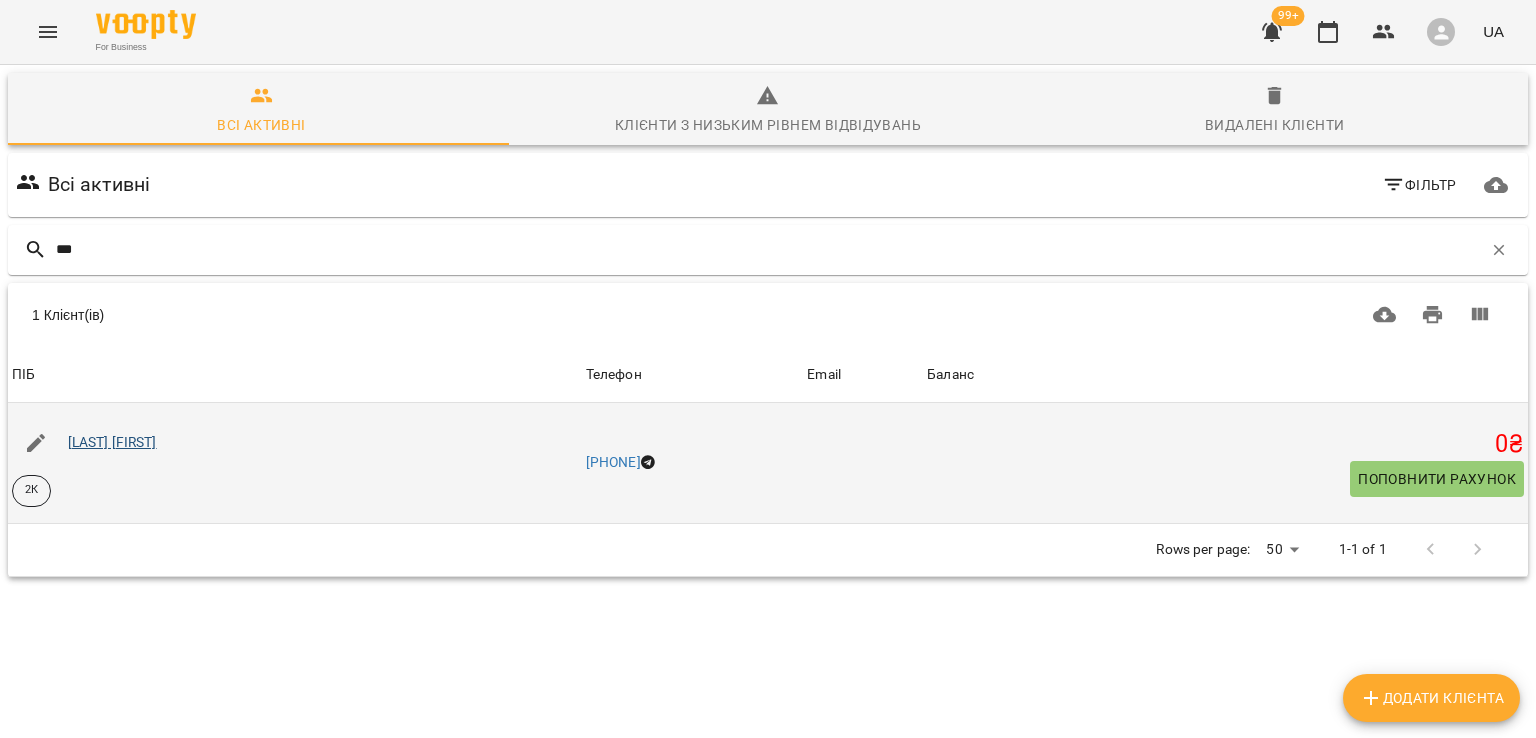 type on "***" 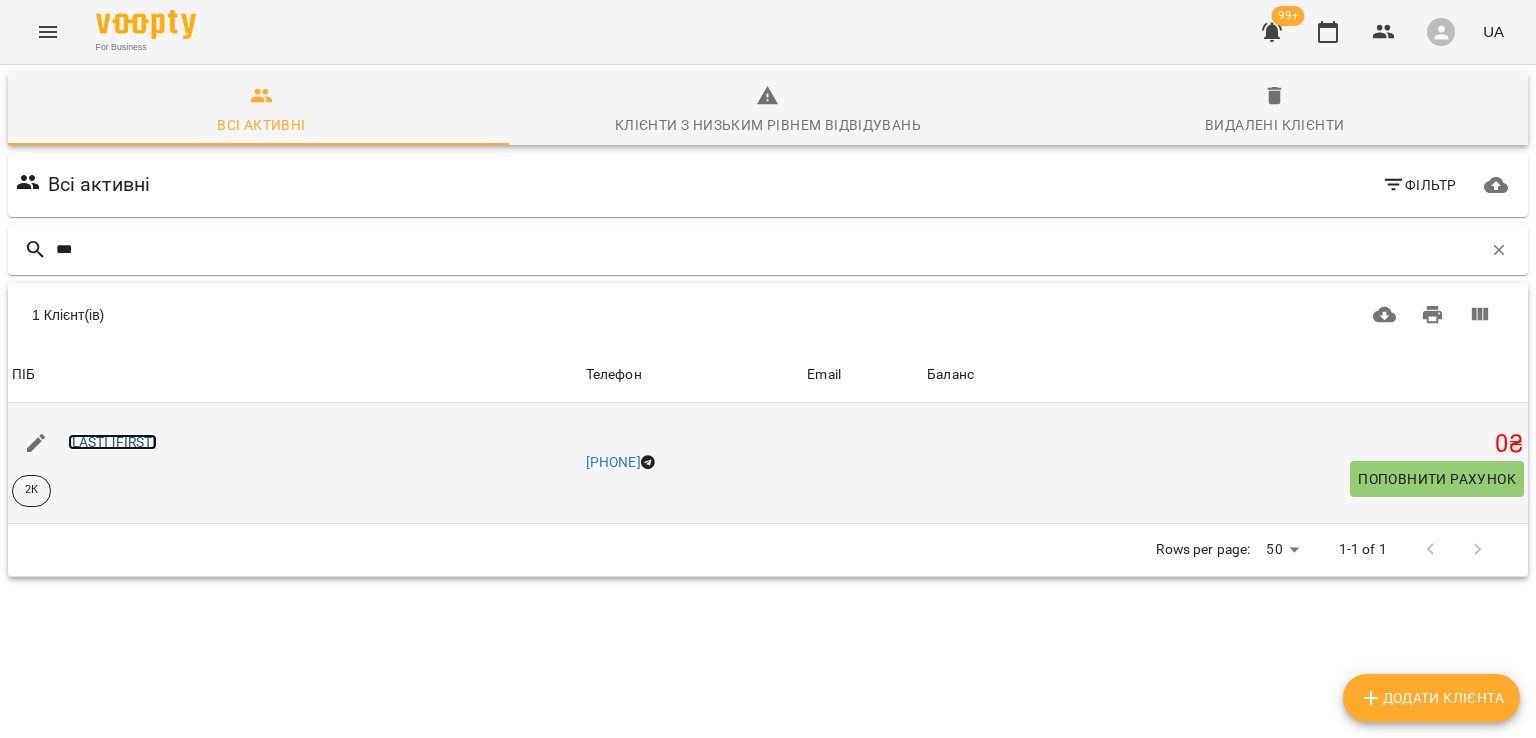 click on "[LAST] [FIRST]" at bounding box center [112, 442] 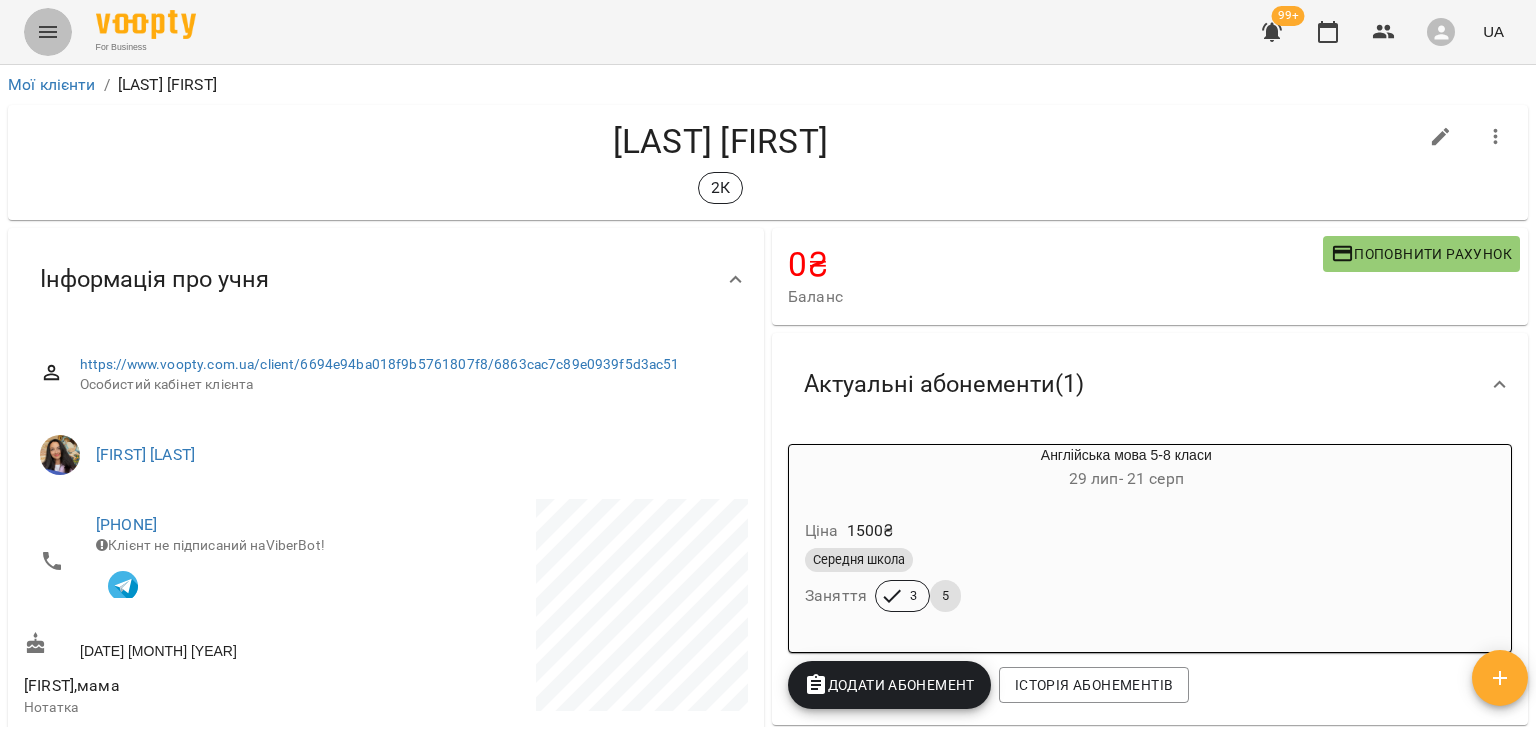 click 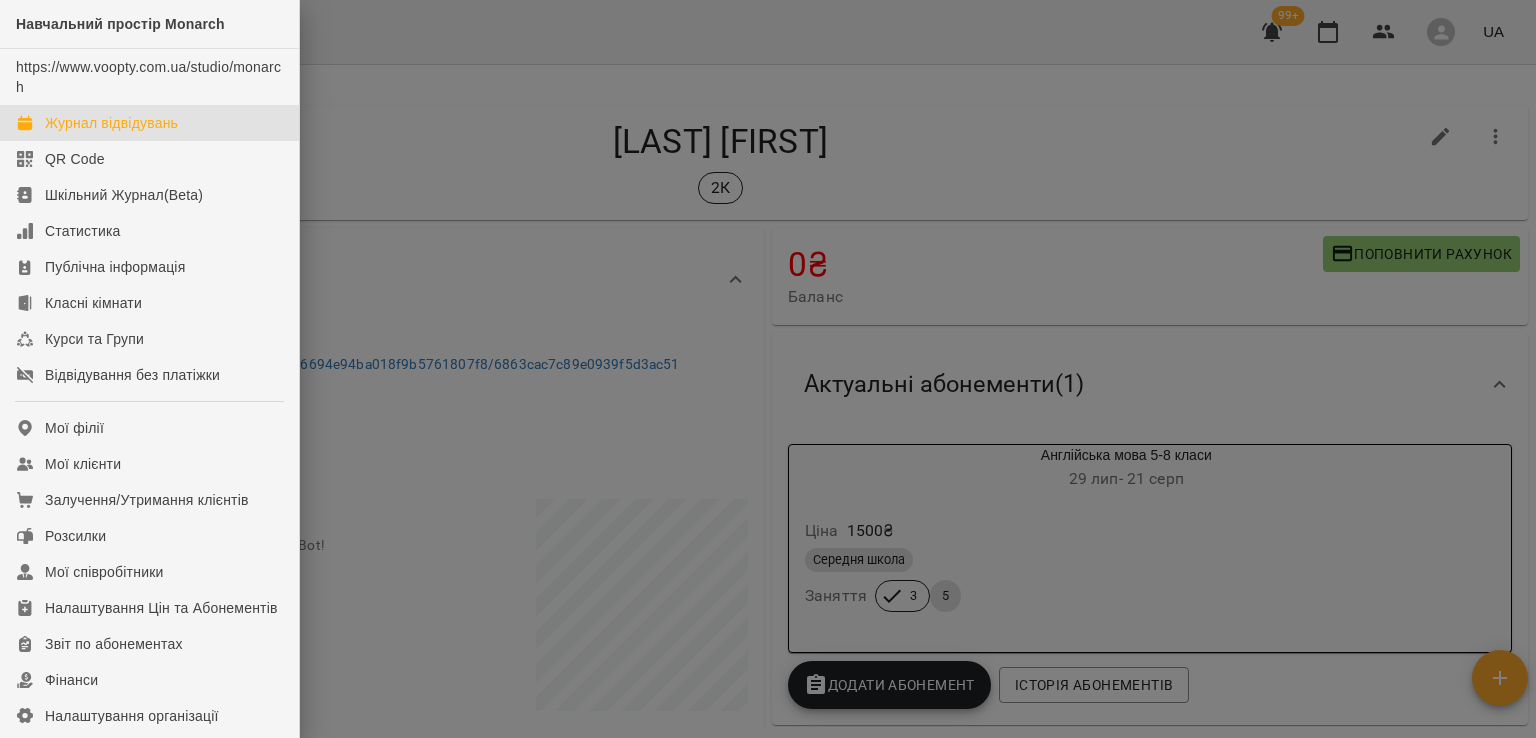 click on "Журнал відвідувань" at bounding box center (111, 123) 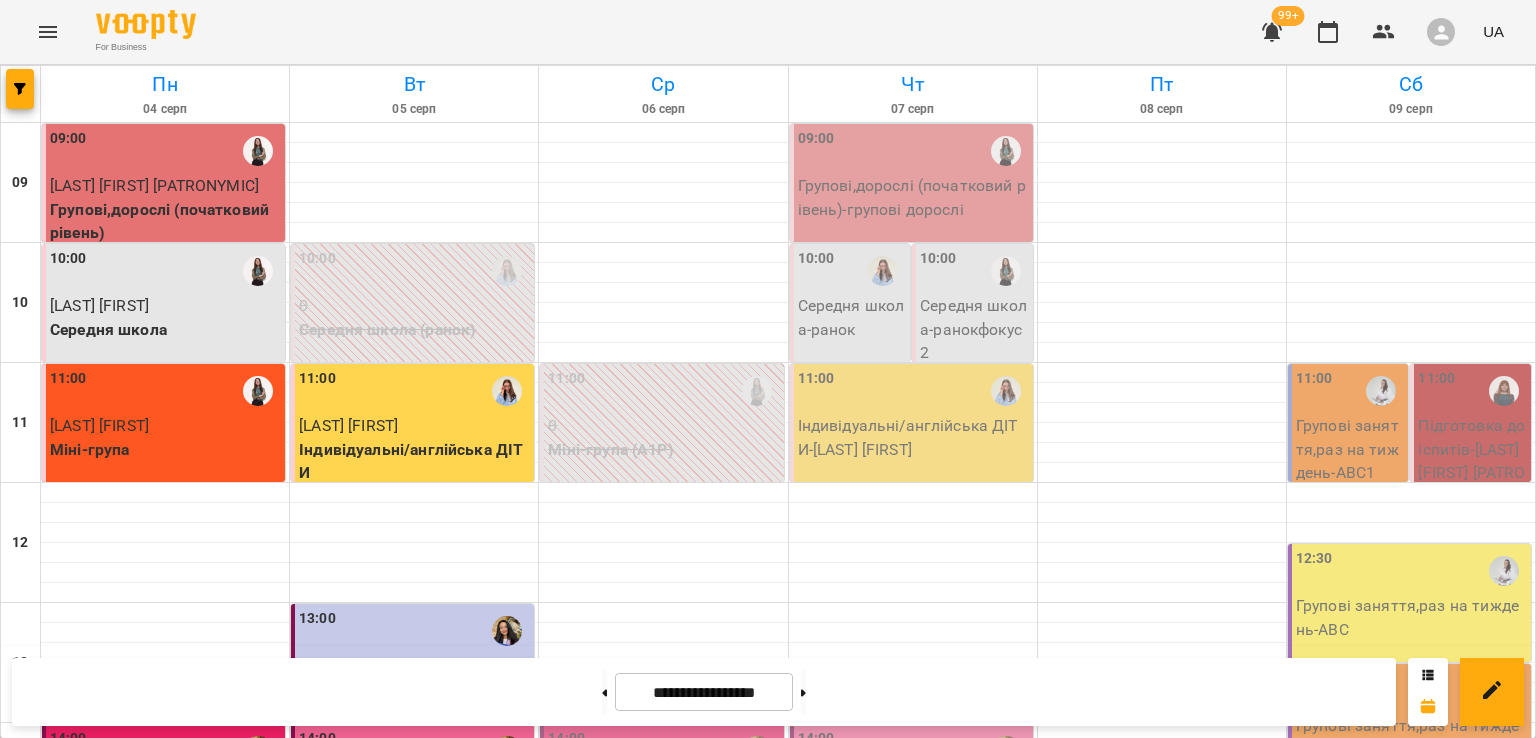 scroll, scrollTop: 795, scrollLeft: 0, axis: vertical 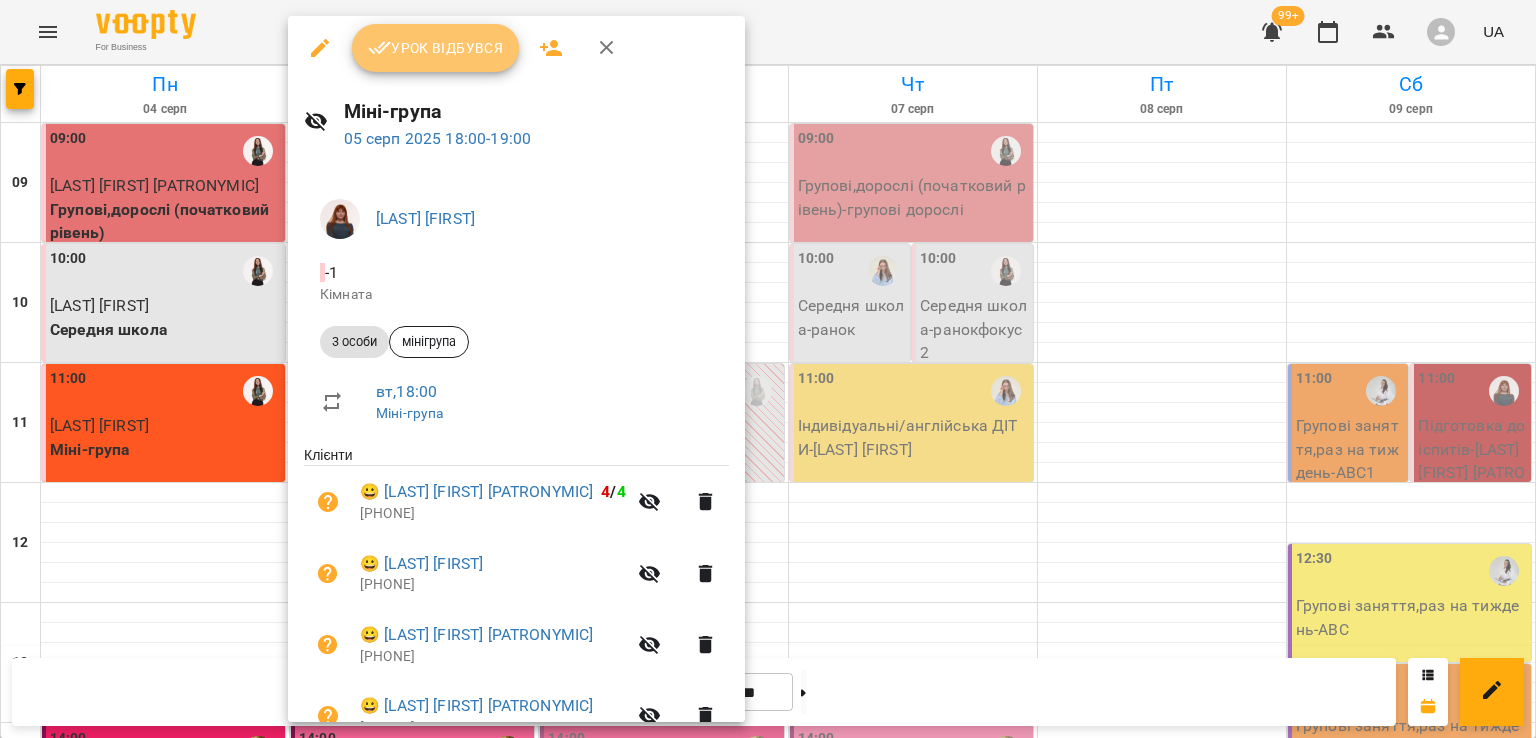 click on "Урок відбувся" at bounding box center [436, 48] 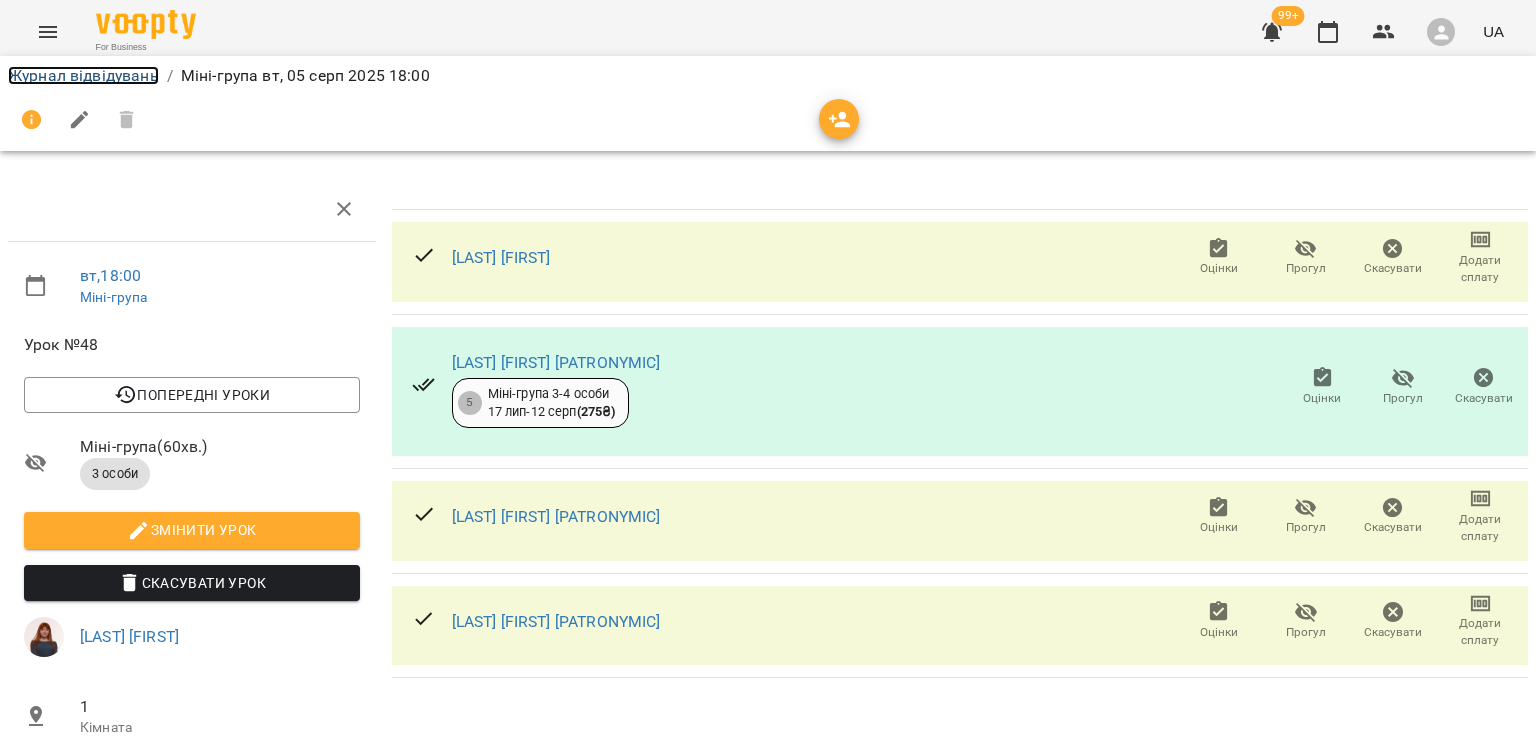 click on "Журнал відвідувань" at bounding box center (83, 75) 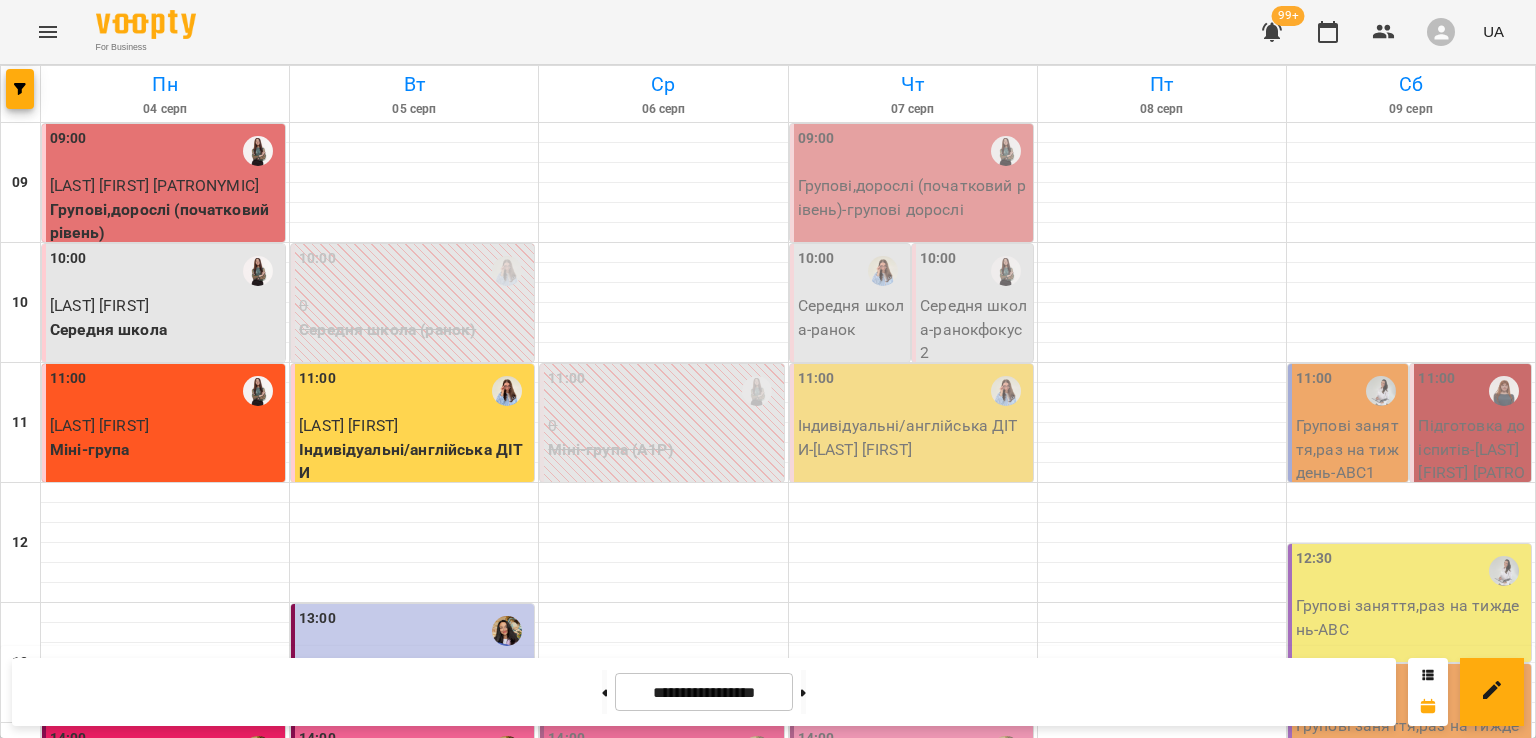 scroll, scrollTop: 795, scrollLeft: 0, axis: vertical 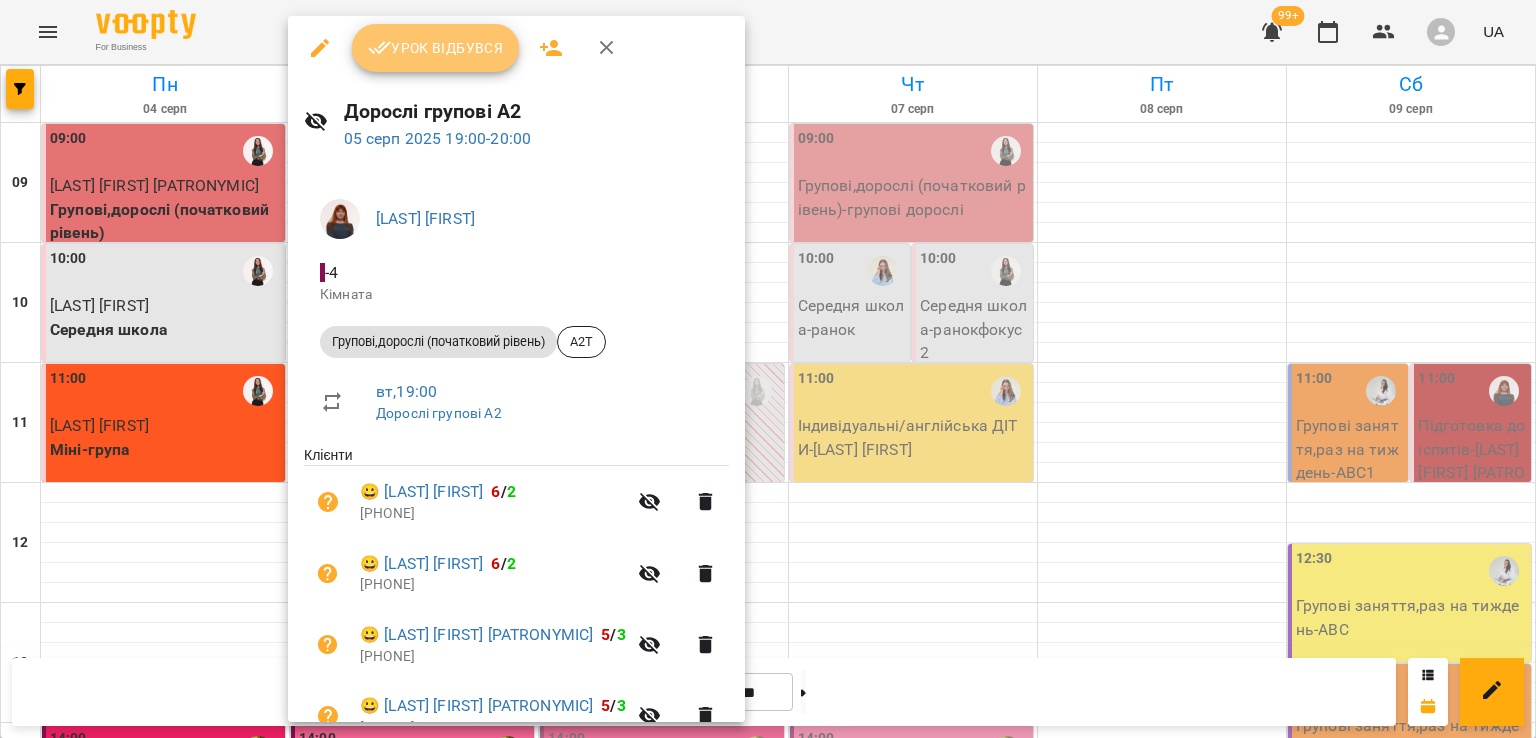 click on "Урок відбувся" at bounding box center (436, 48) 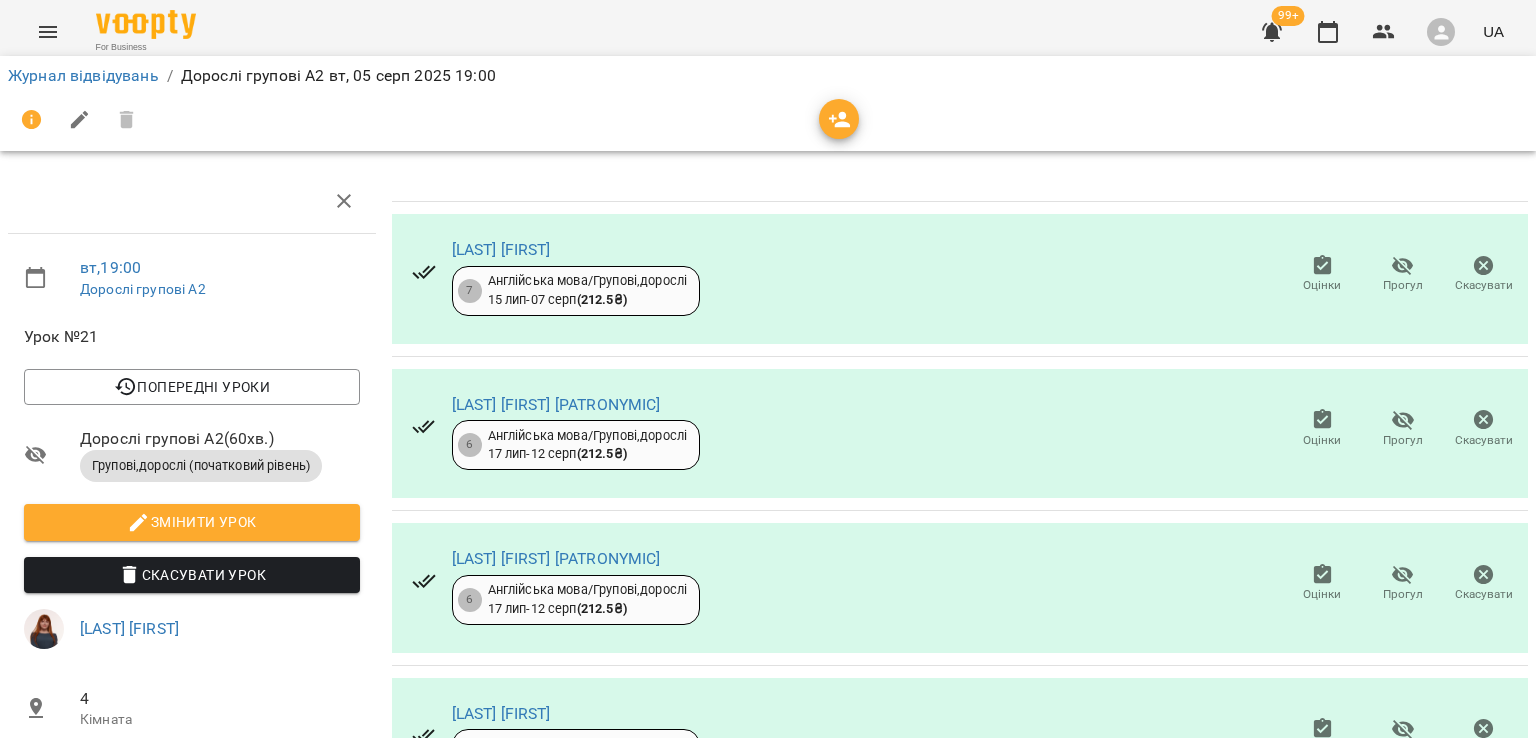 scroll, scrollTop: 60, scrollLeft: 0, axis: vertical 